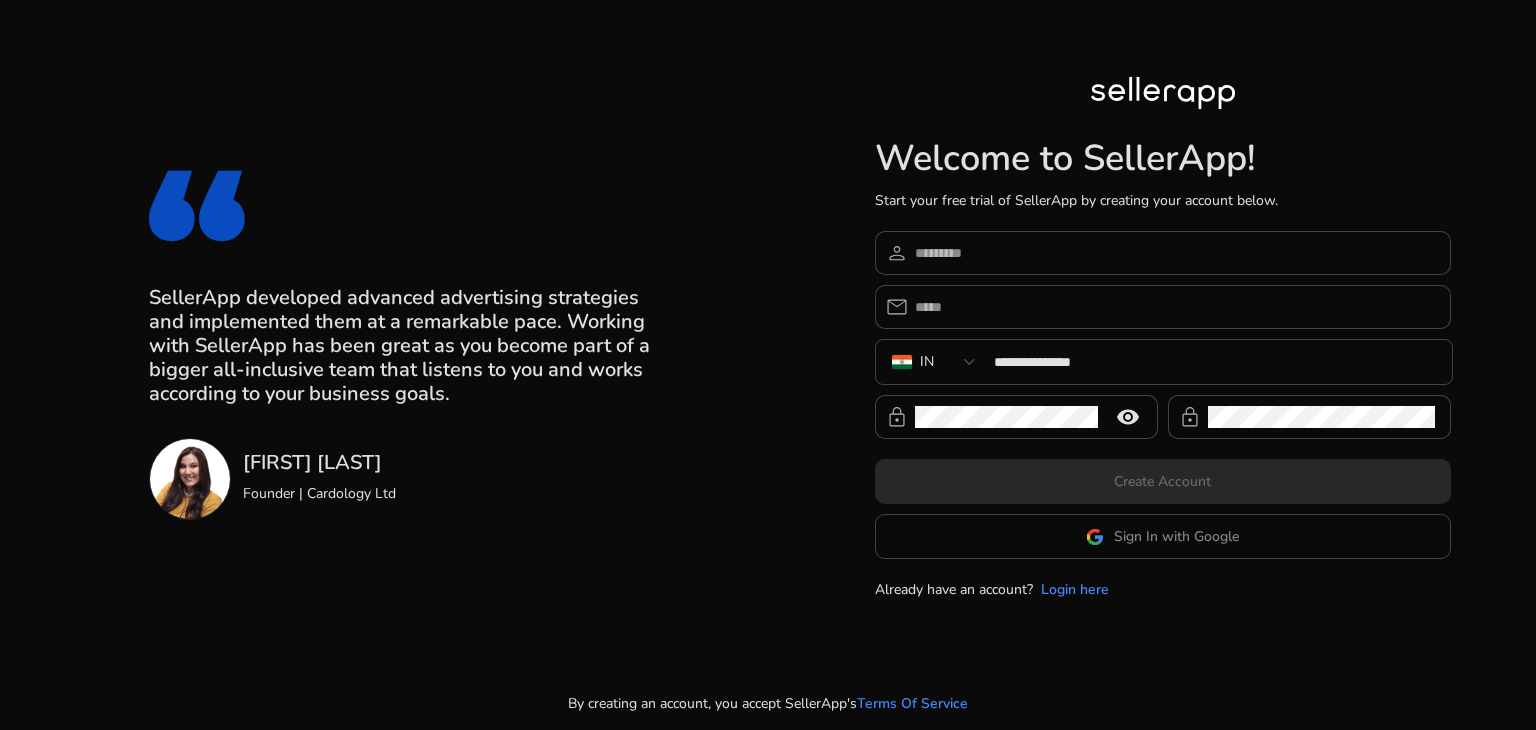 scroll, scrollTop: 0, scrollLeft: 0, axis: both 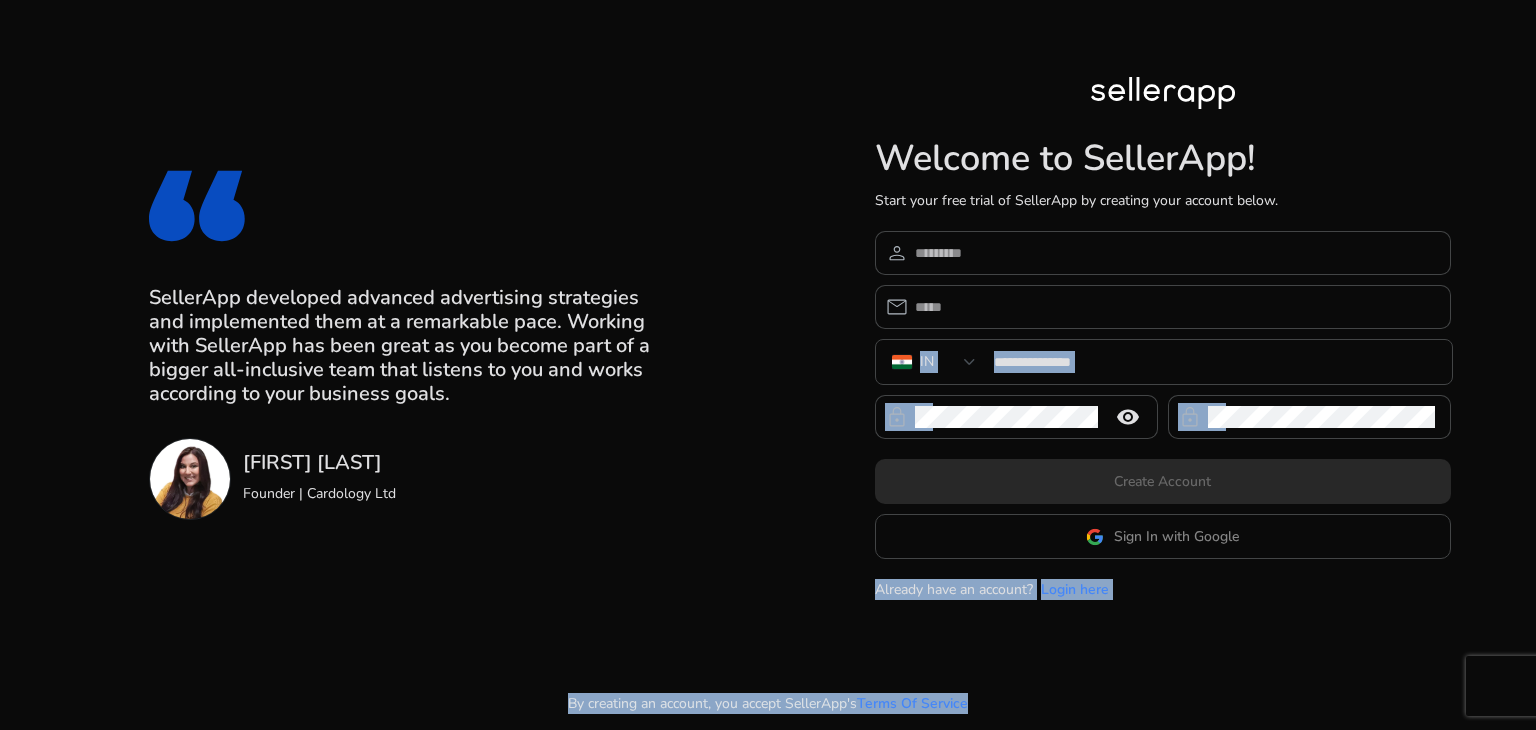 click on "Sign In with Google" 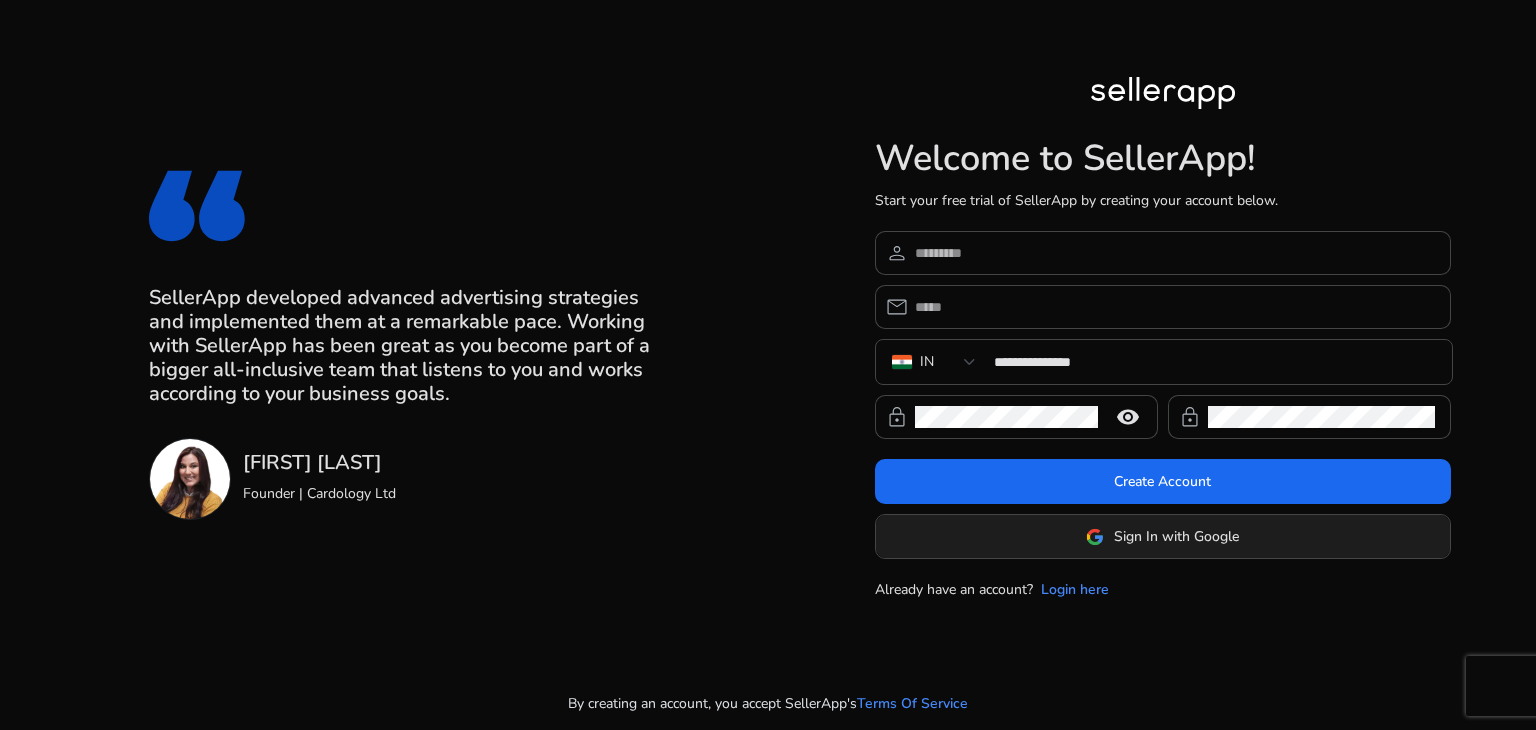 click on "Sign In with Google" 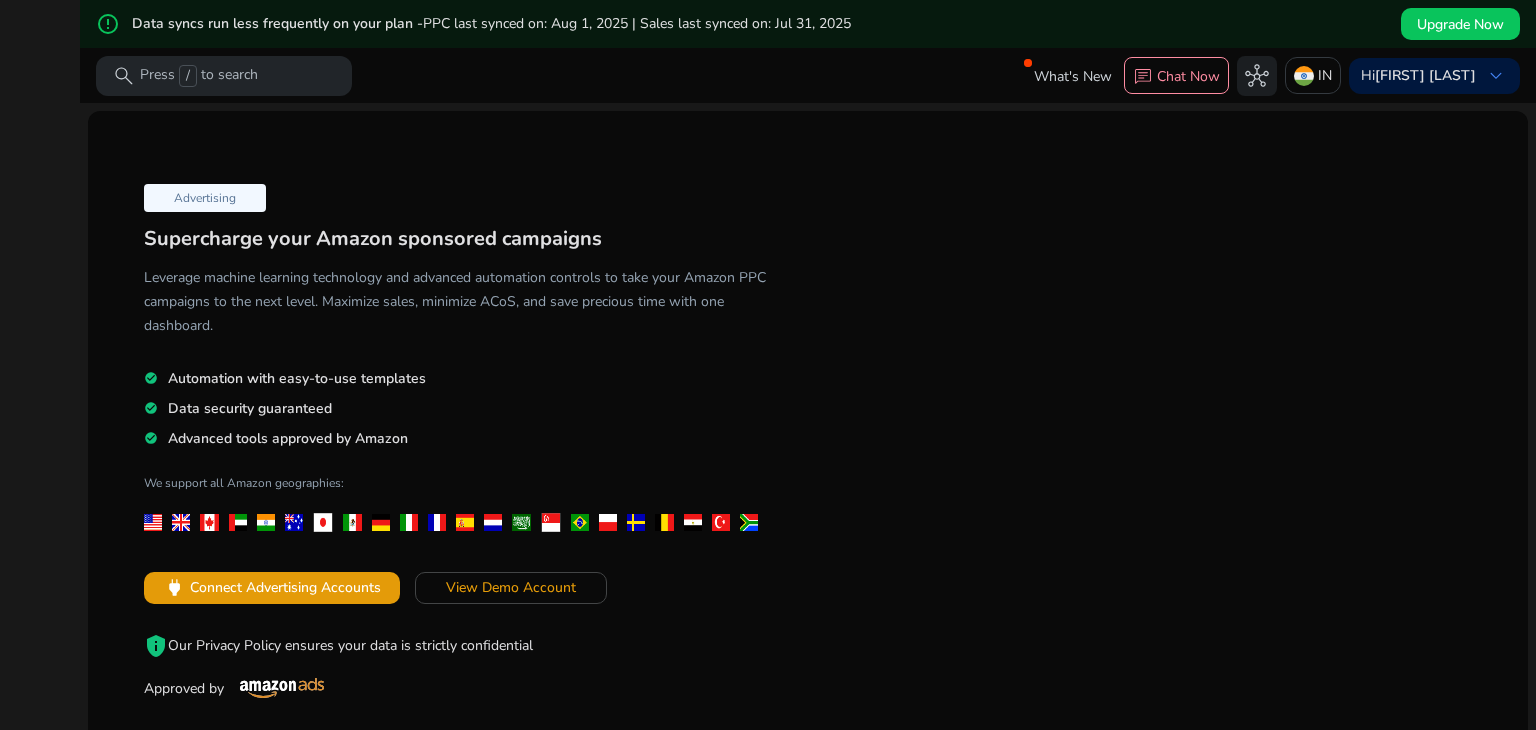 scroll, scrollTop: 0, scrollLeft: 0, axis: both 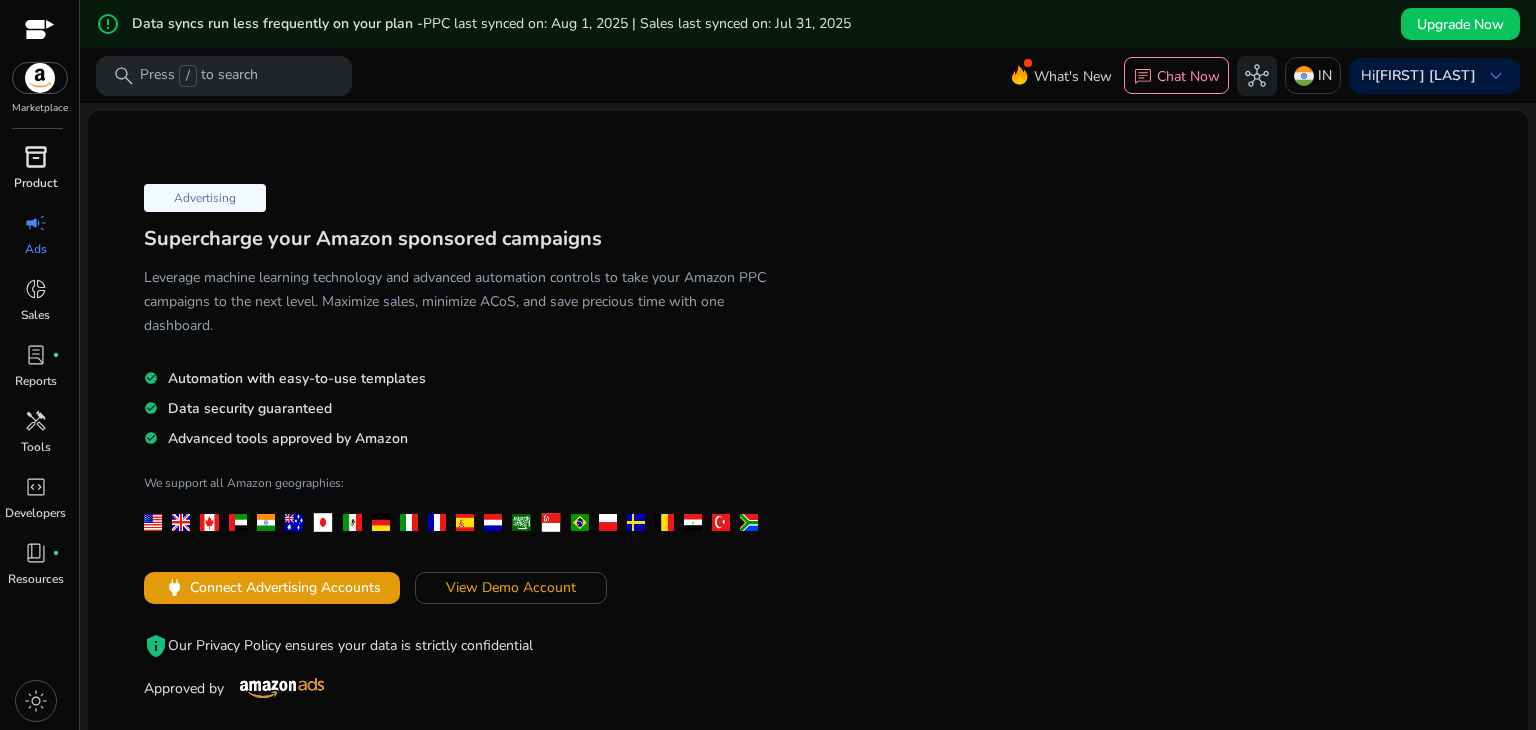 click on "inventory_2" at bounding box center [36, 157] 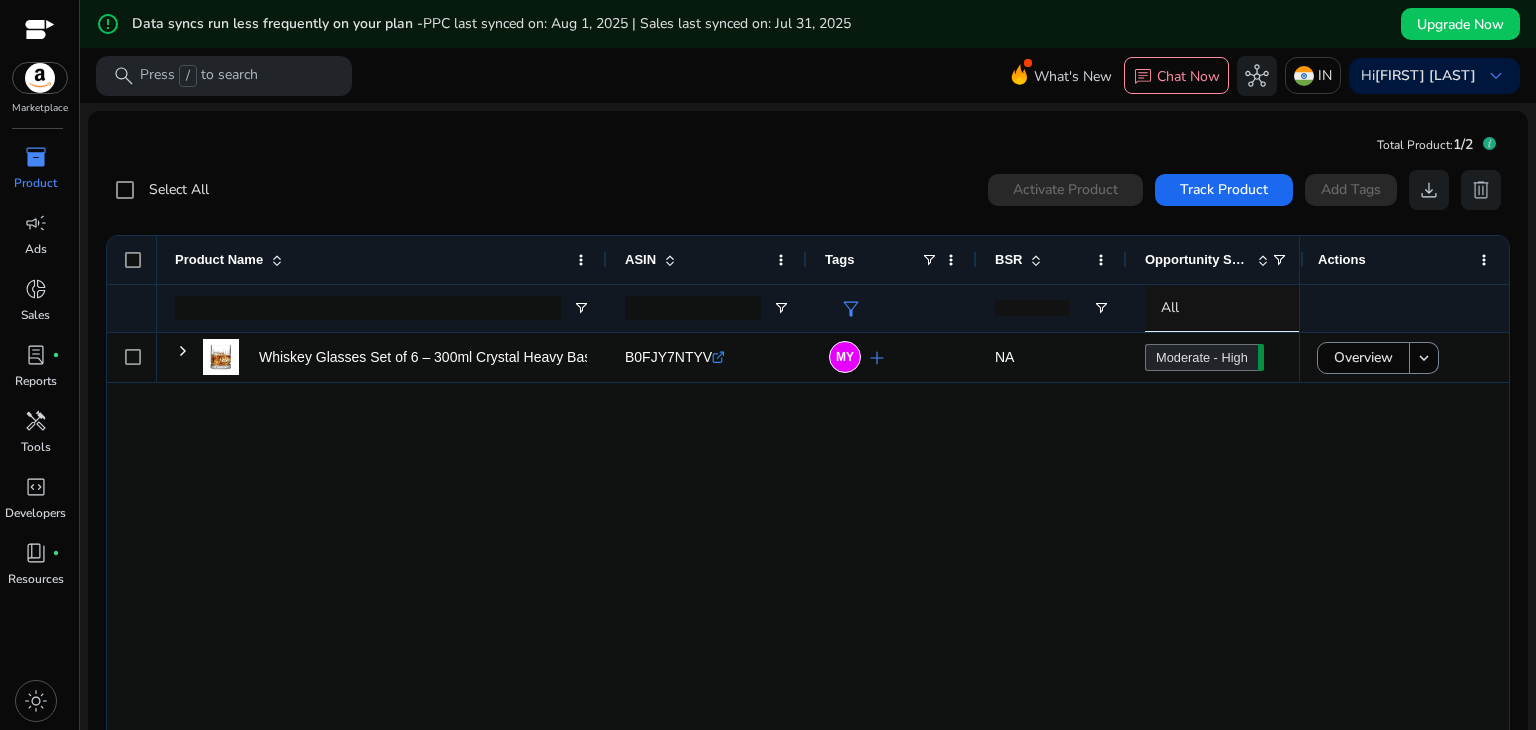 click on "Whiskey Glasses Set of 6 – 300ml Crystal Heavy Base Old Fashioned...
B0FJY7NTYV  .st0{fill:#2c8af8}  [COUNTRY]  add  NA Moderate - High  67.26 NA" 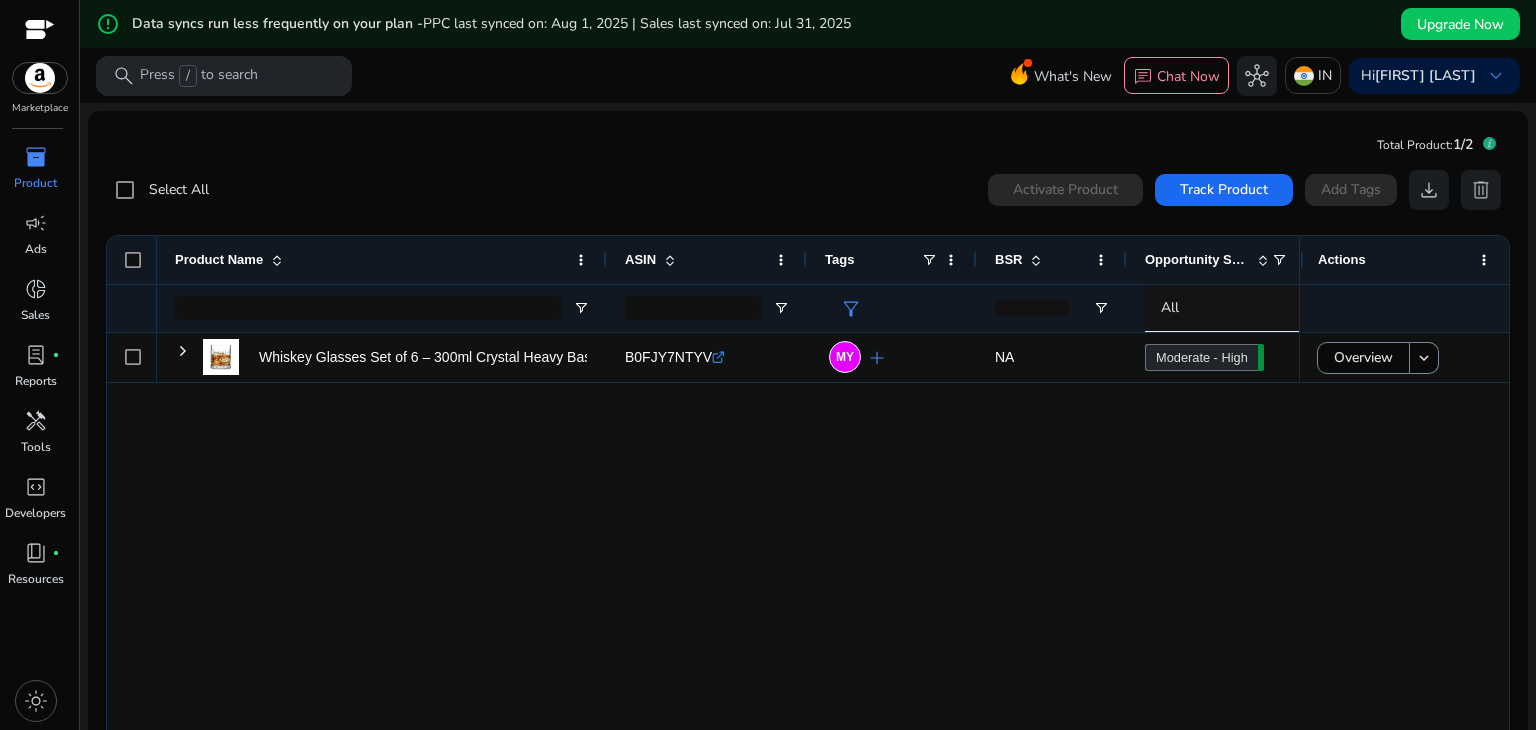scroll, scrollTop: 0, scrollLeft: 403, axis: horizontal 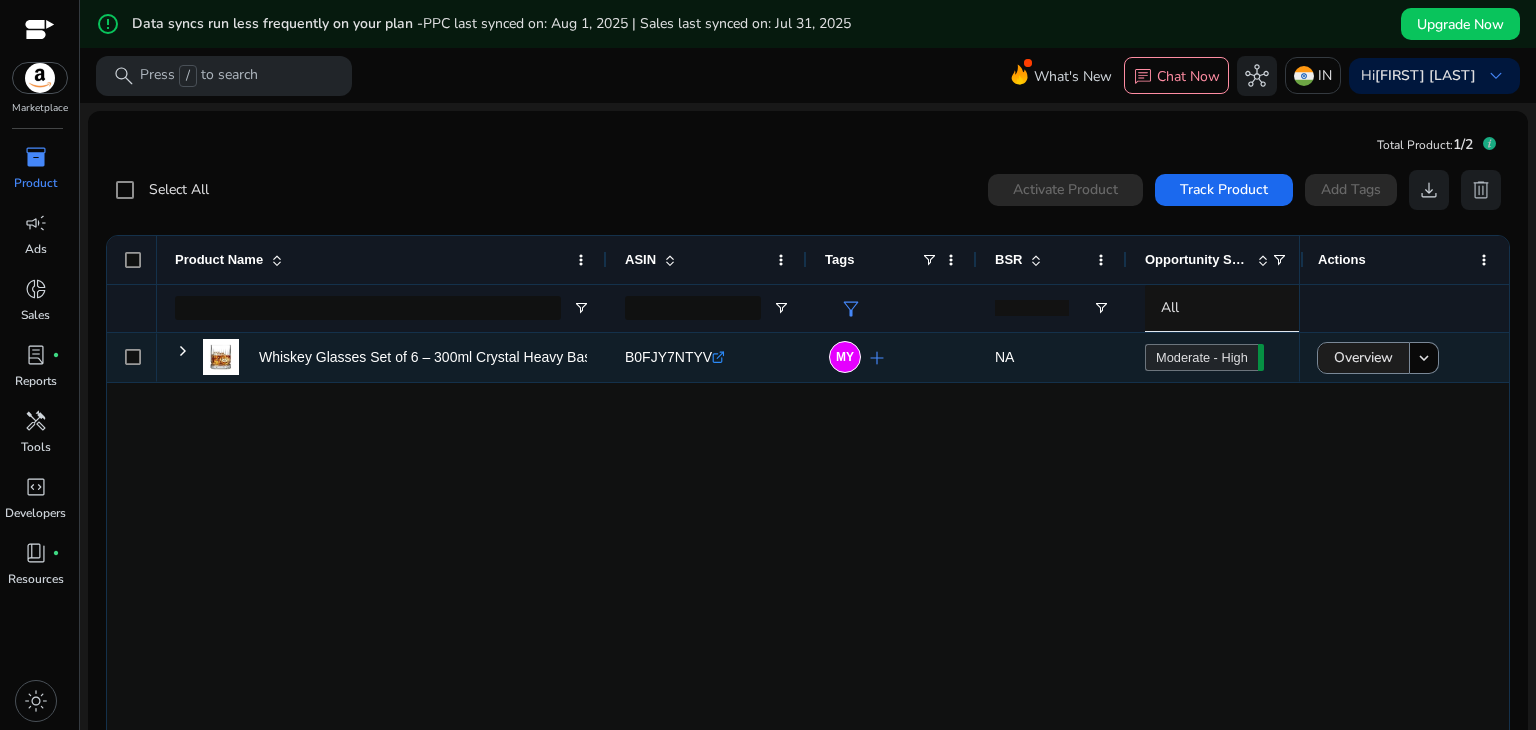 click on "Overview" 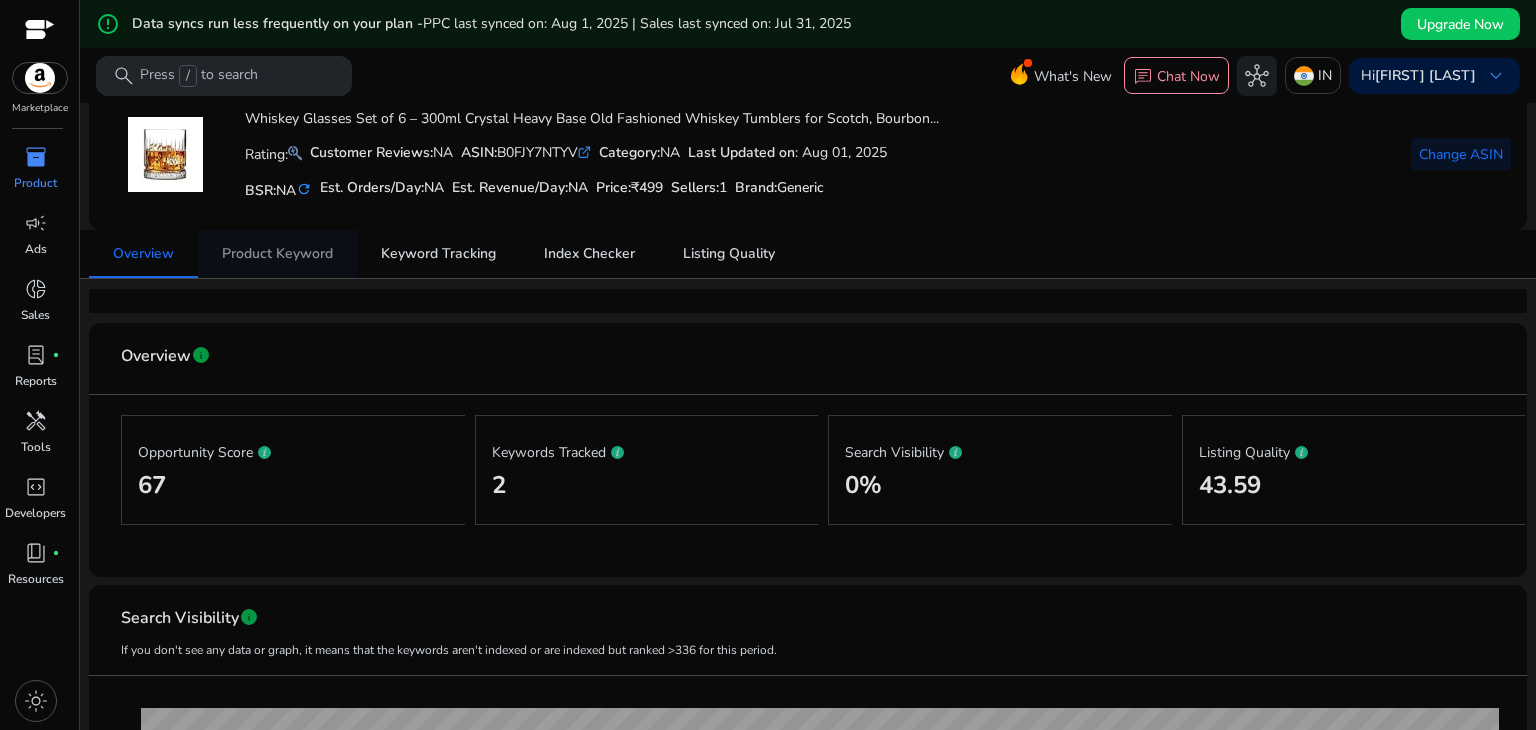 click on "Product Keyword" at bounding box center (277, 254) 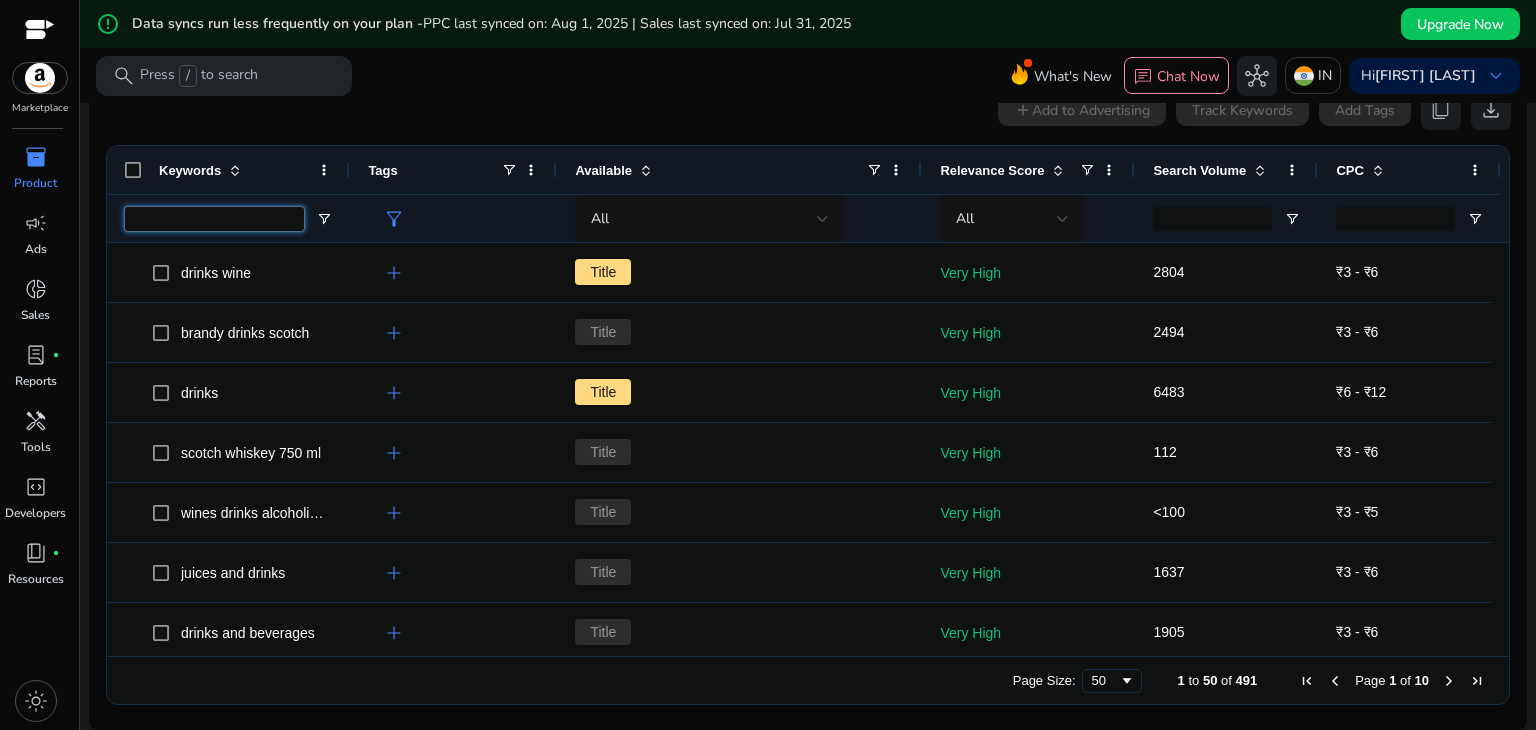 click at bounding box center (214, 219) 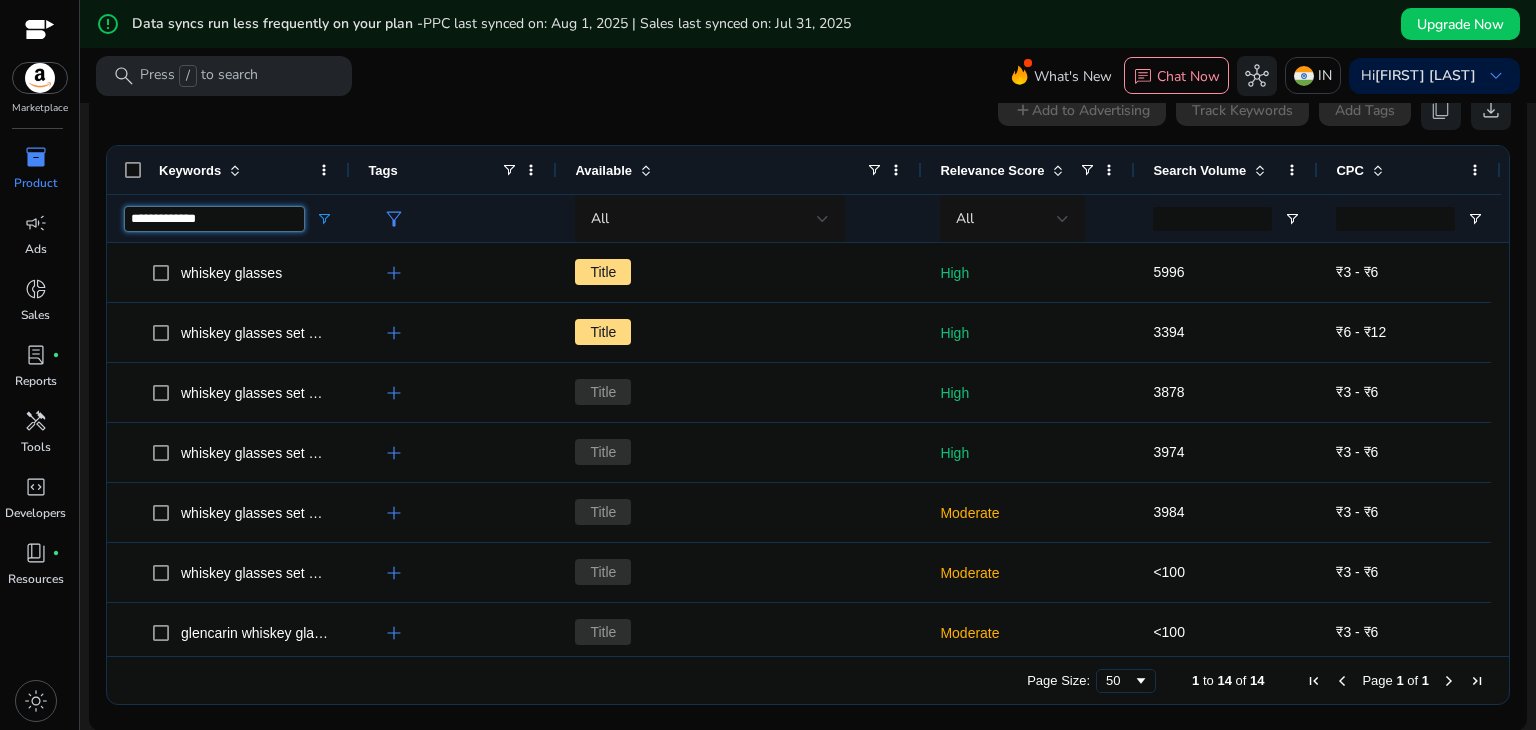 type on "**********" 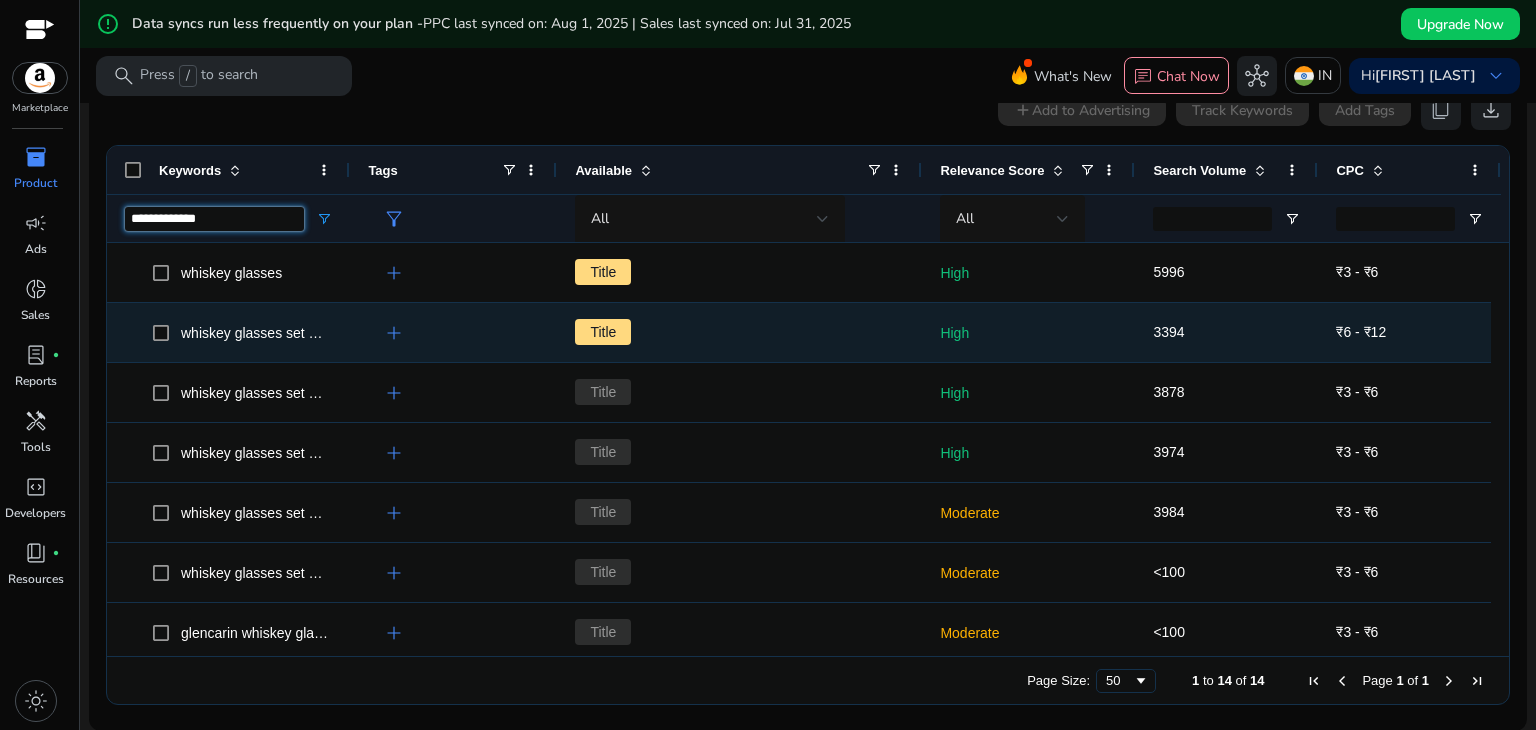 scroll, scrollTop: 0, scrollLeft: 17, axis: horizontal 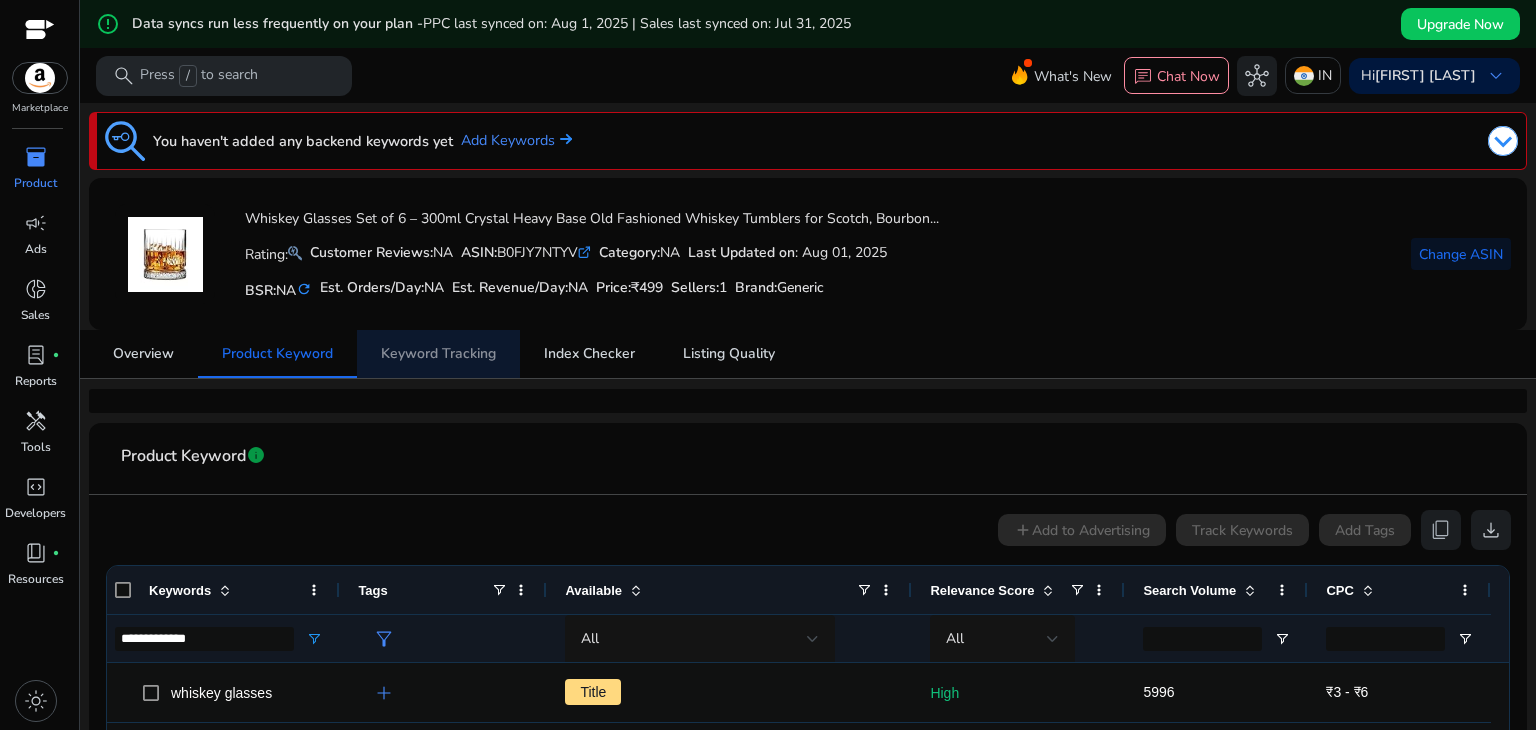 click on "Keyword Tracking" at bounding box center [438, 354] 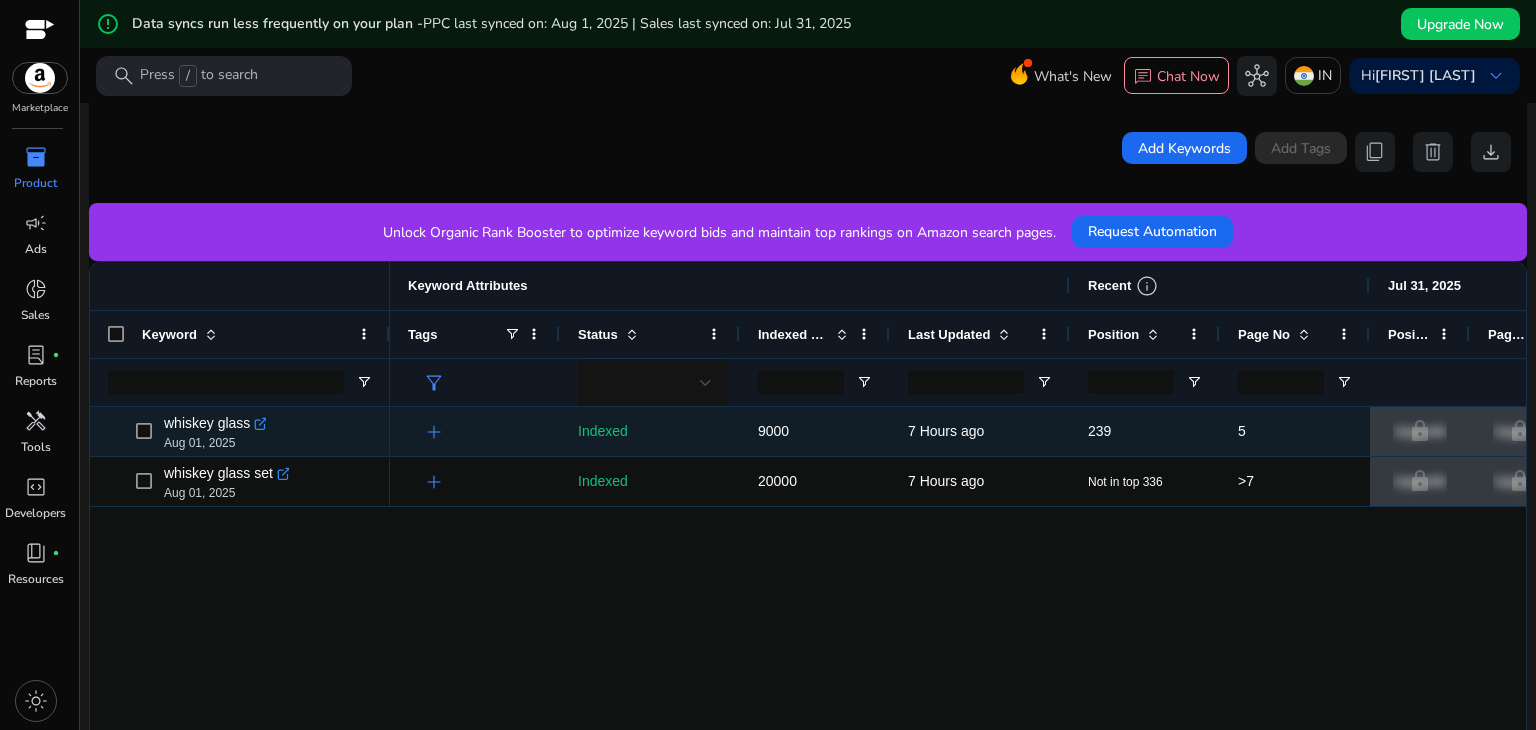 scroll, scrollTop: 412, scrollLeft: 0, axis: vertical 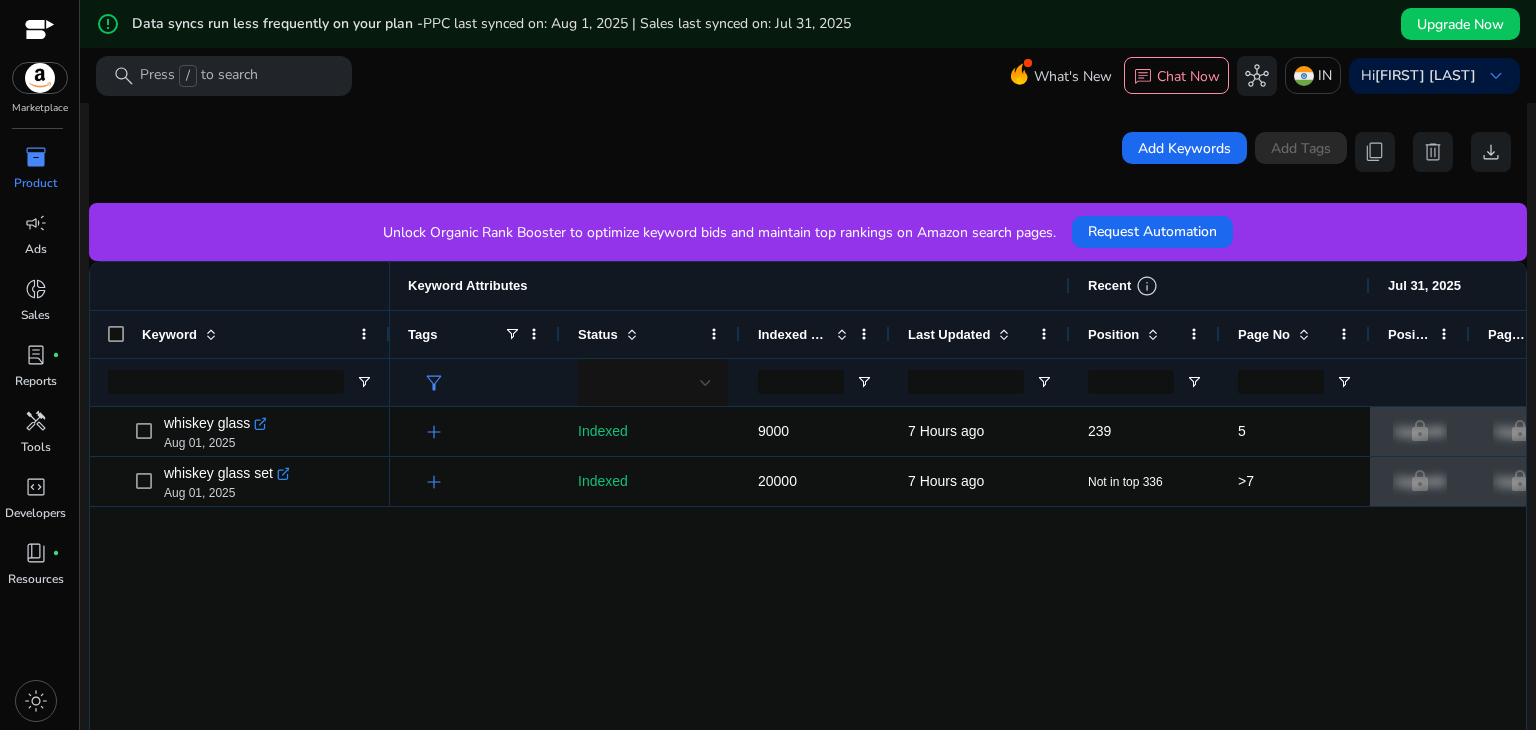 click at bounding box center (839, 334) 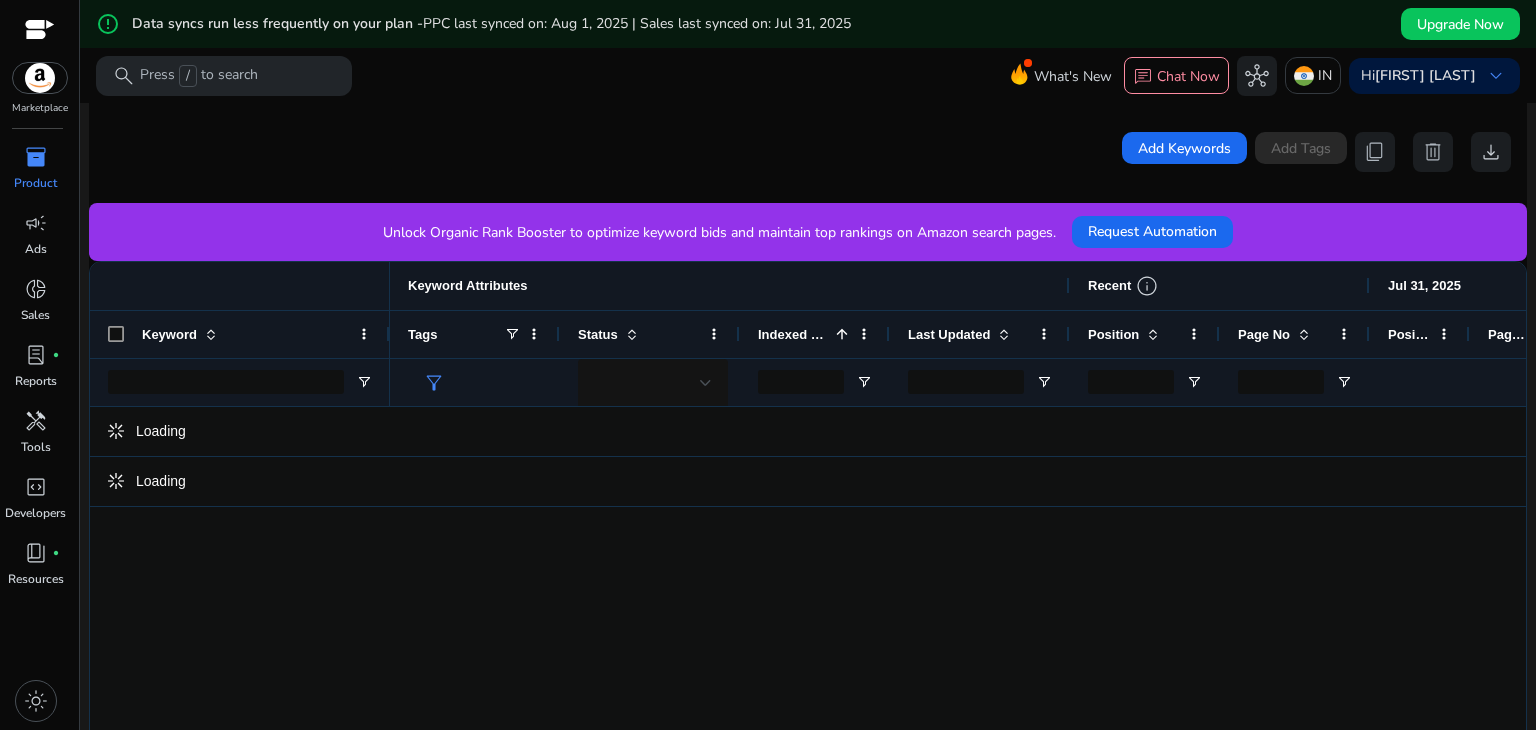 click at bounding box center (839, 334) 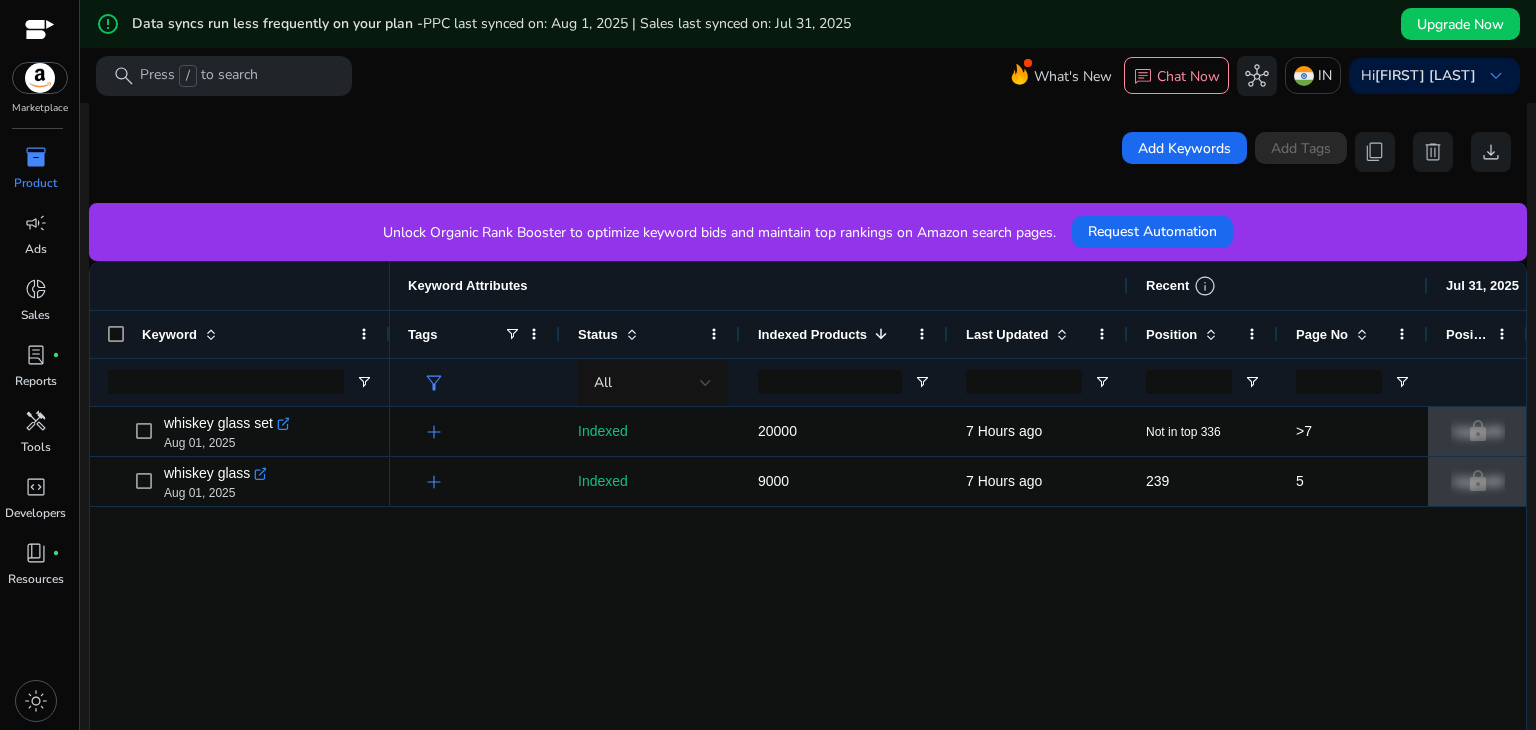 drag, startPoint x: 886, startPoint y: 331, endPoint x: 944, endPoint y: 329, distance: 58.034473 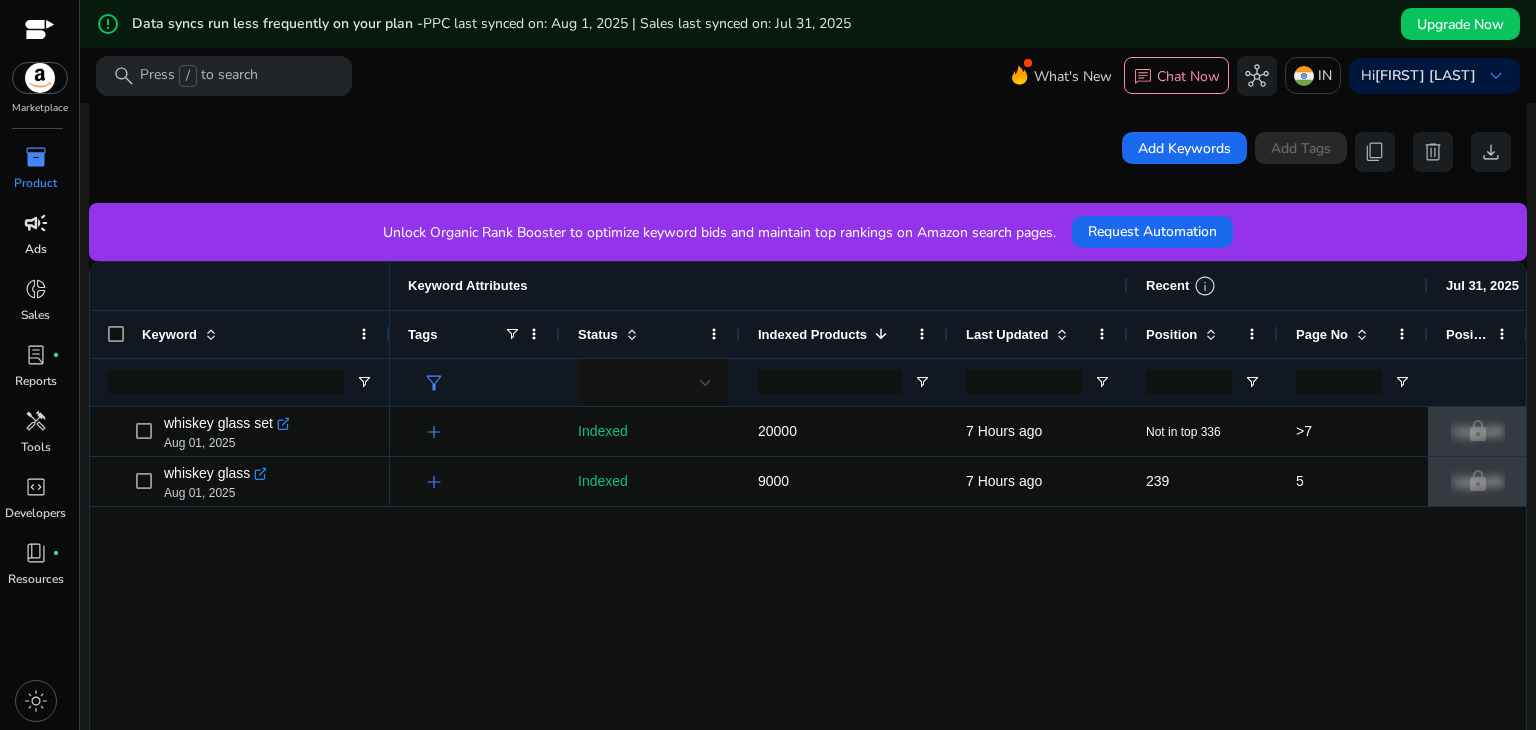 click on "campaign" at bounding box center (36, 223) 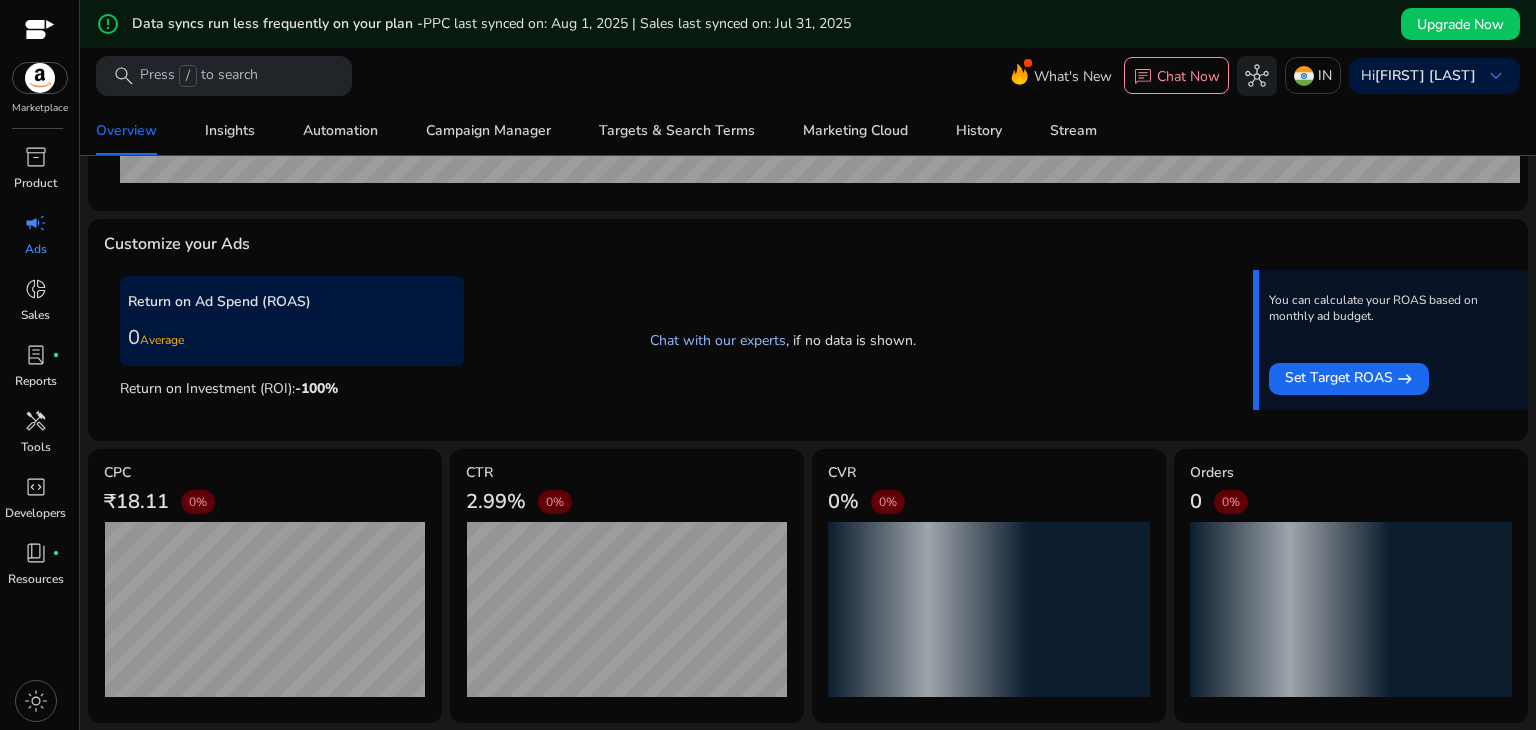 click on "Chat with our experts" at bounding box center [718, 340] 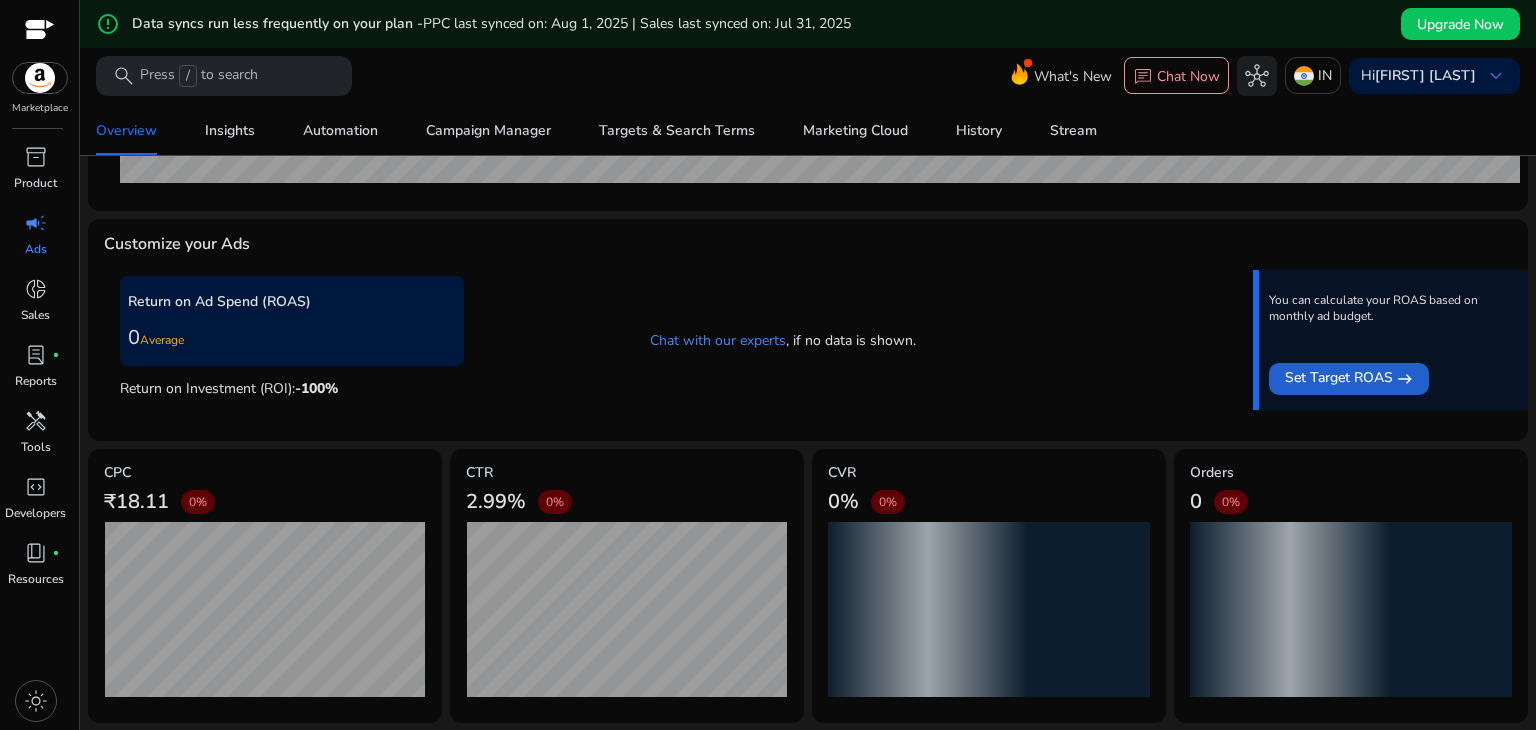 click on "Set Target ROAS" at bounding box center [1339, 379] 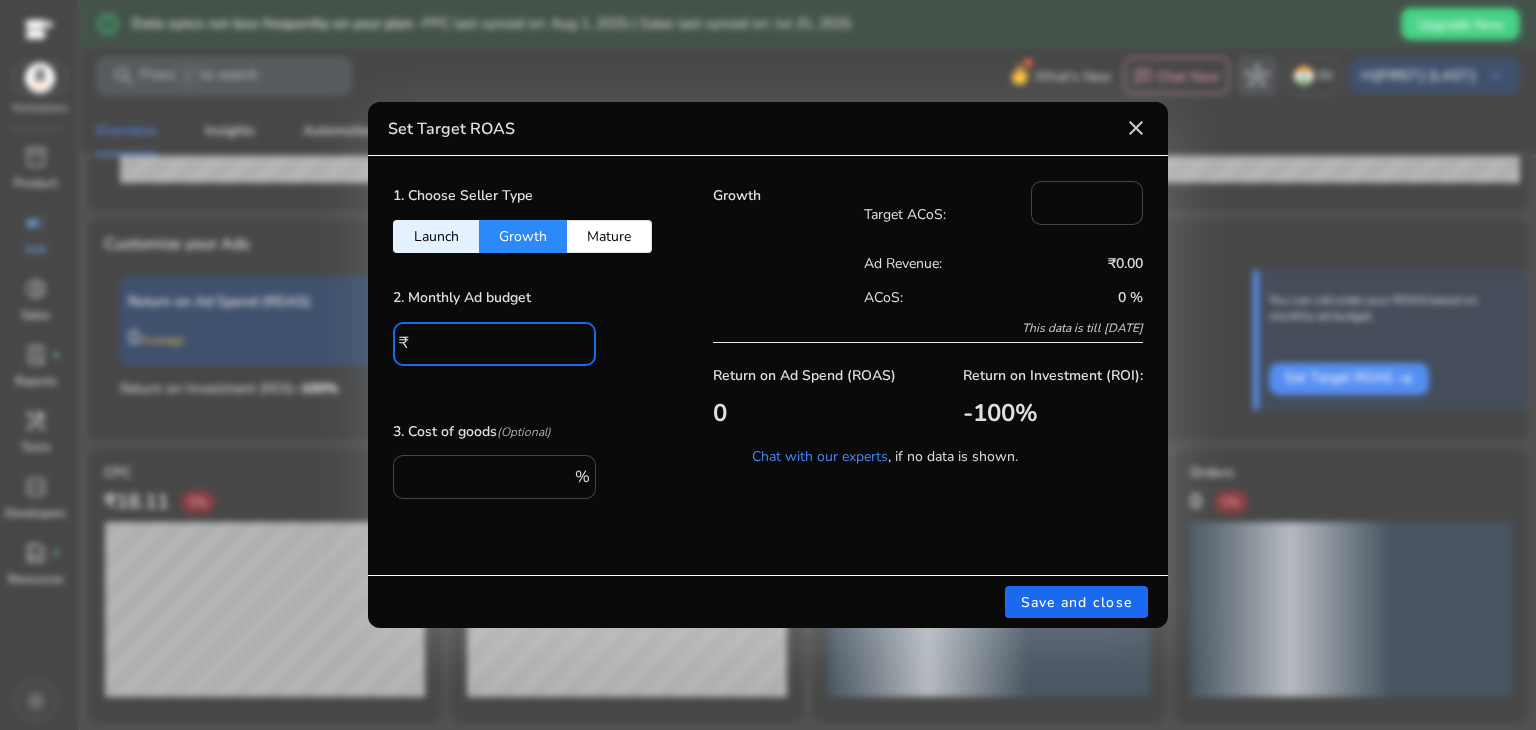 drag, startPoint x: 548, startPoint y: 337, endPoint x: 487, endPoint y: 343, distance: 61.294373 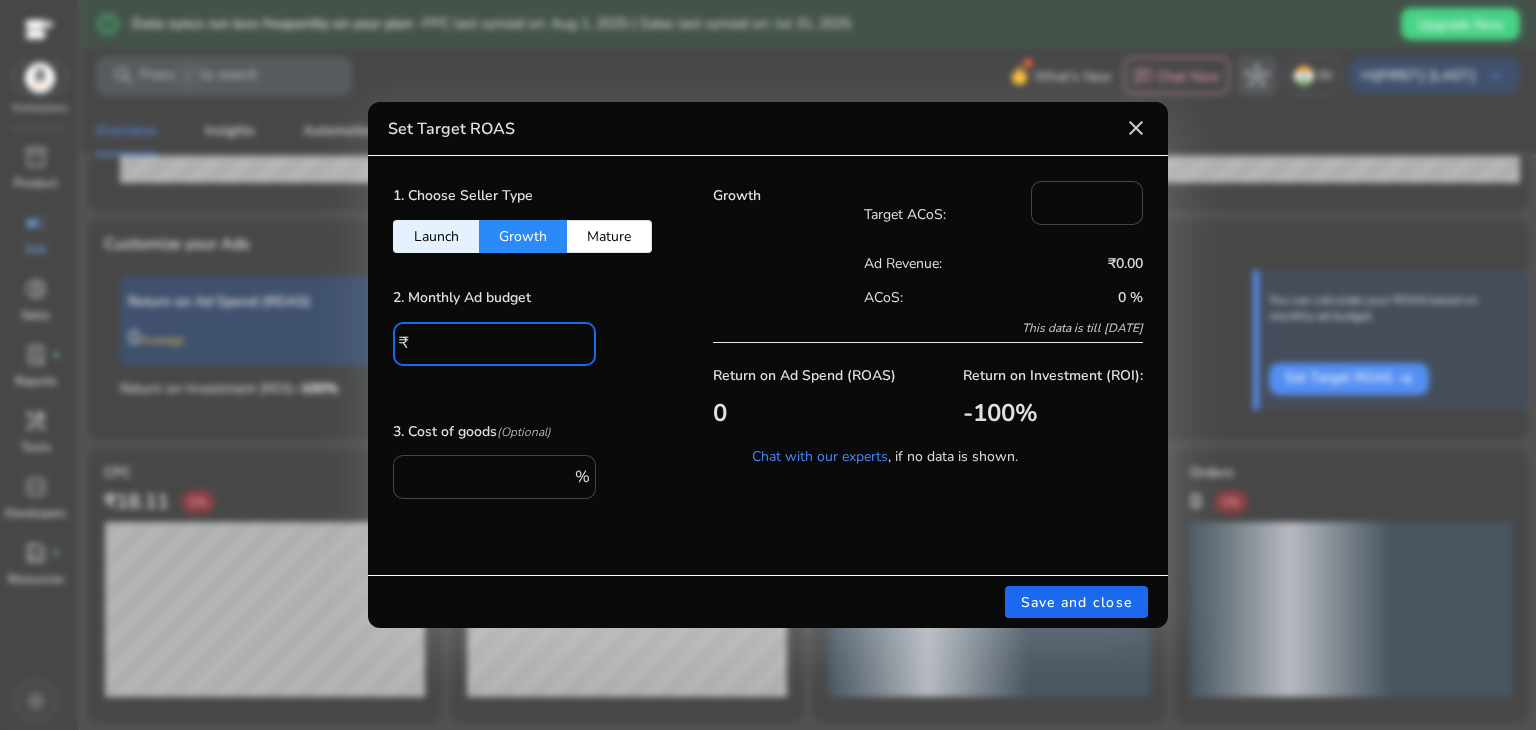 drag, startPoint x: 487, startPoint y: 343, endPoint x: 390, endPoint y: 339, distance: 97.082436 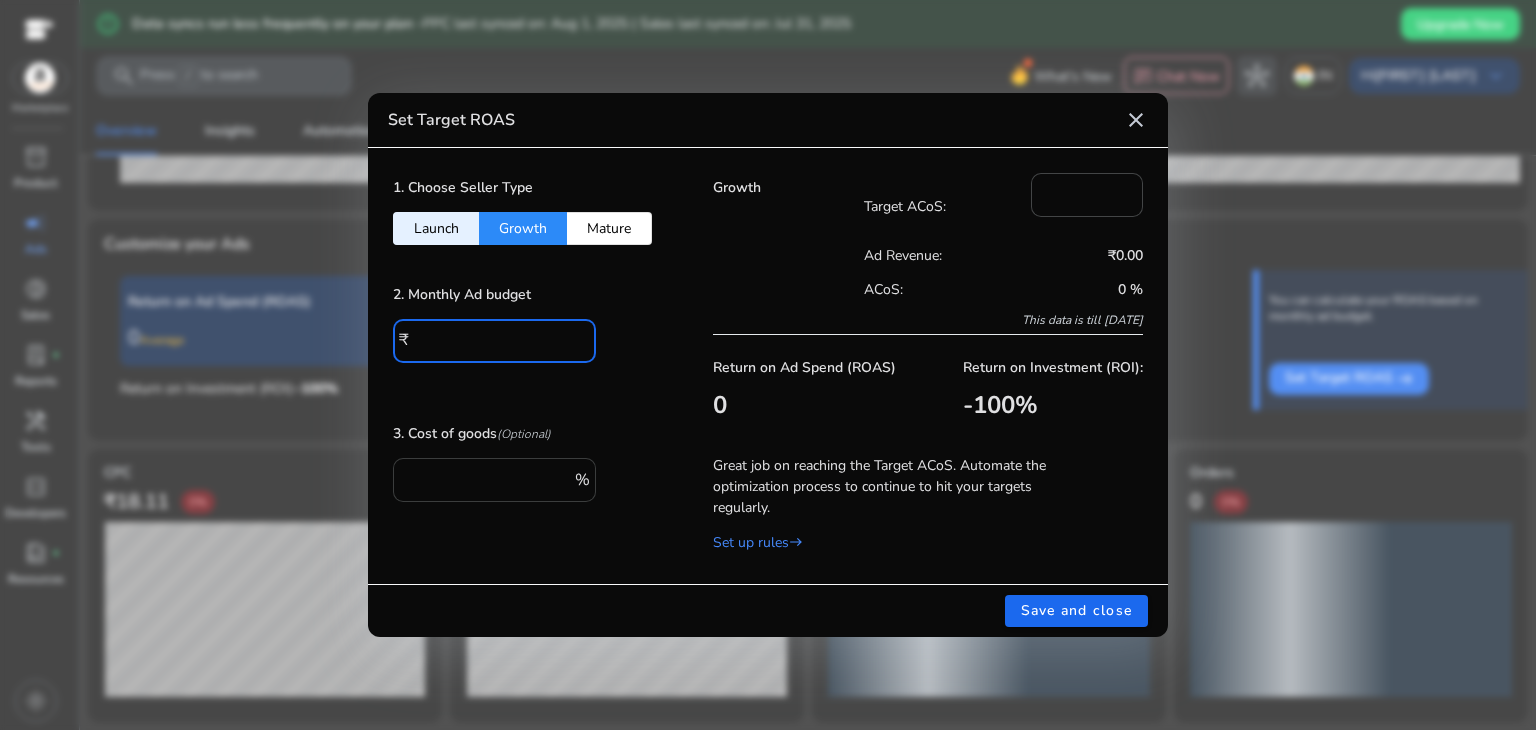 type on "***" 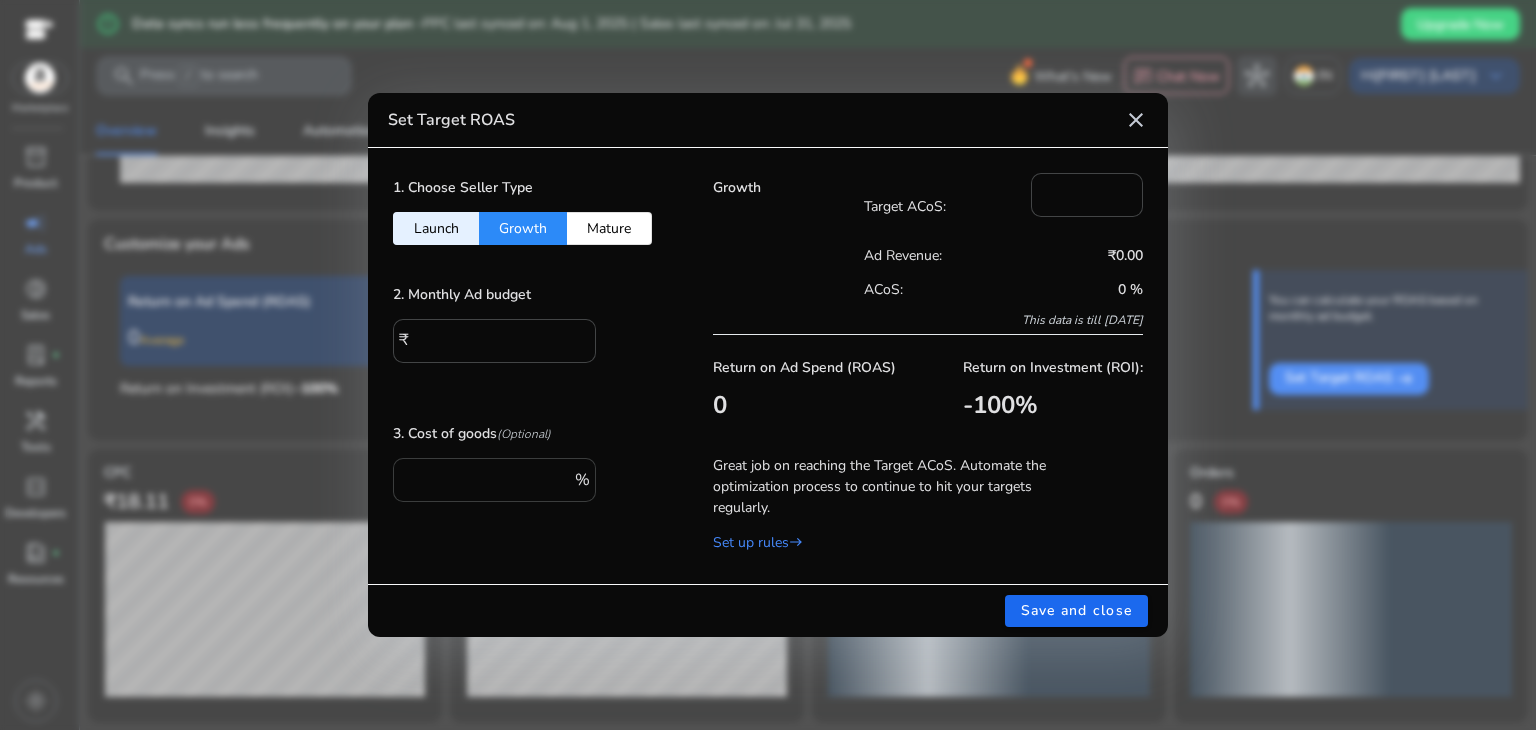 click on "***" at bounding box center (489, 480) 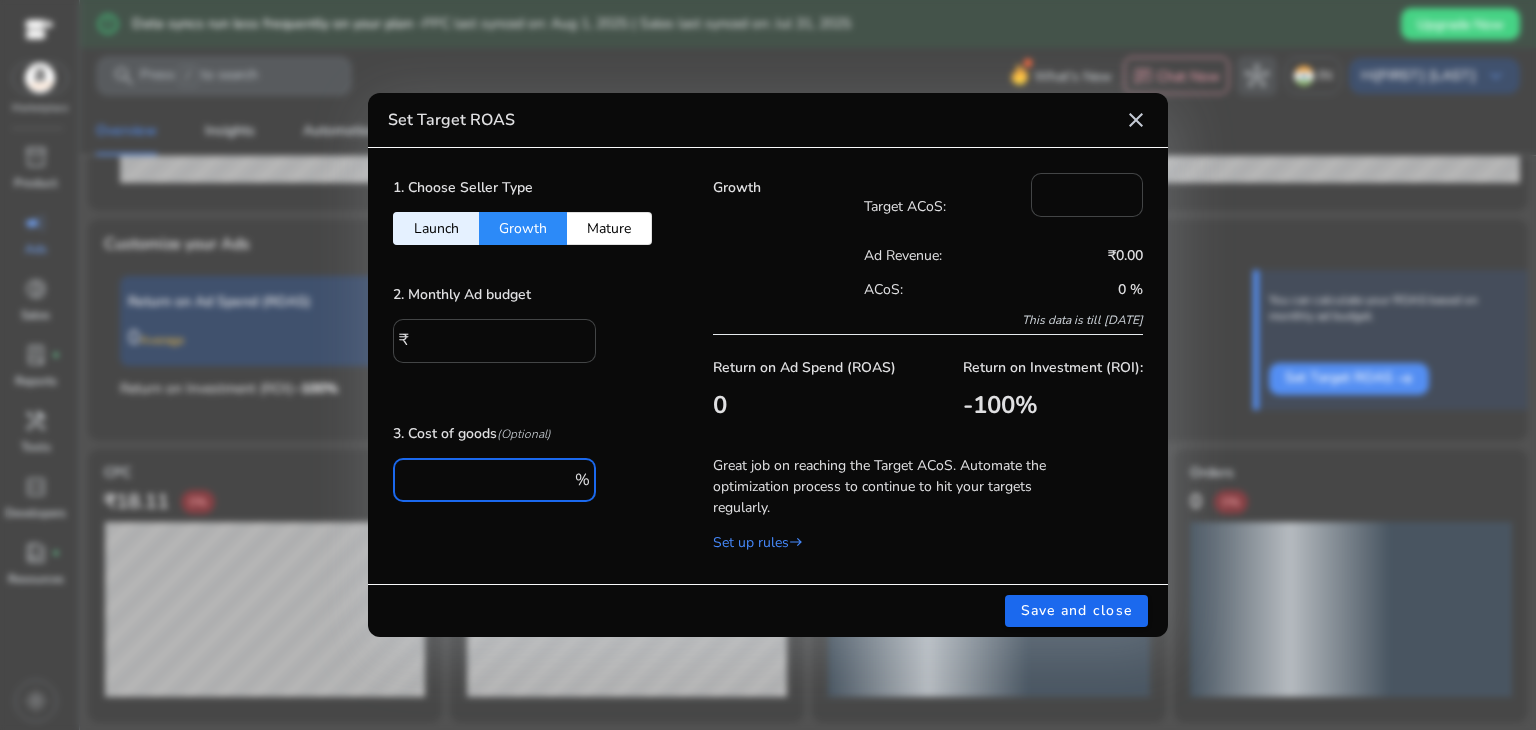 drag, startPoint x: 442, startPoint y: 474, endPoint x: 398, endPoint y: 474, distance: 44 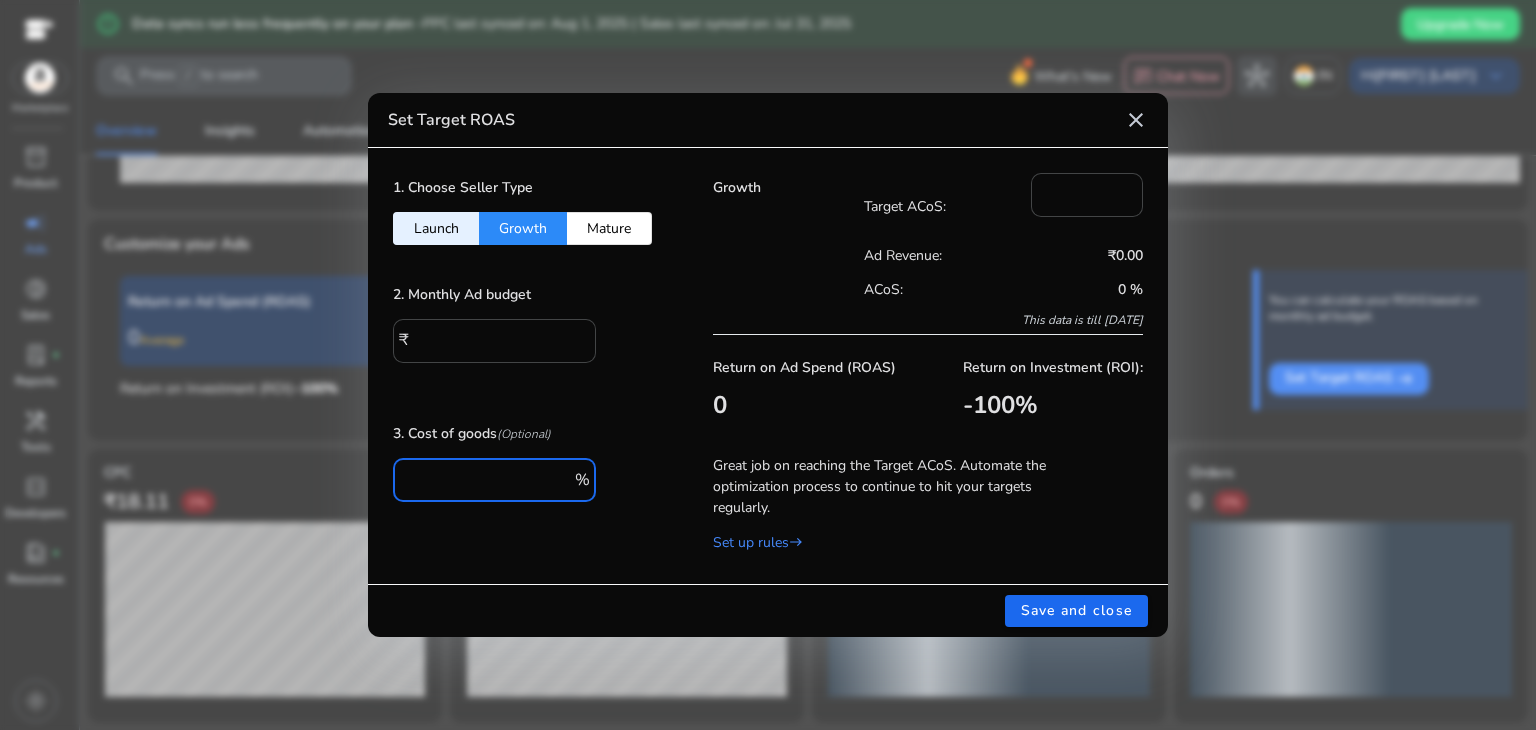 type on "**" 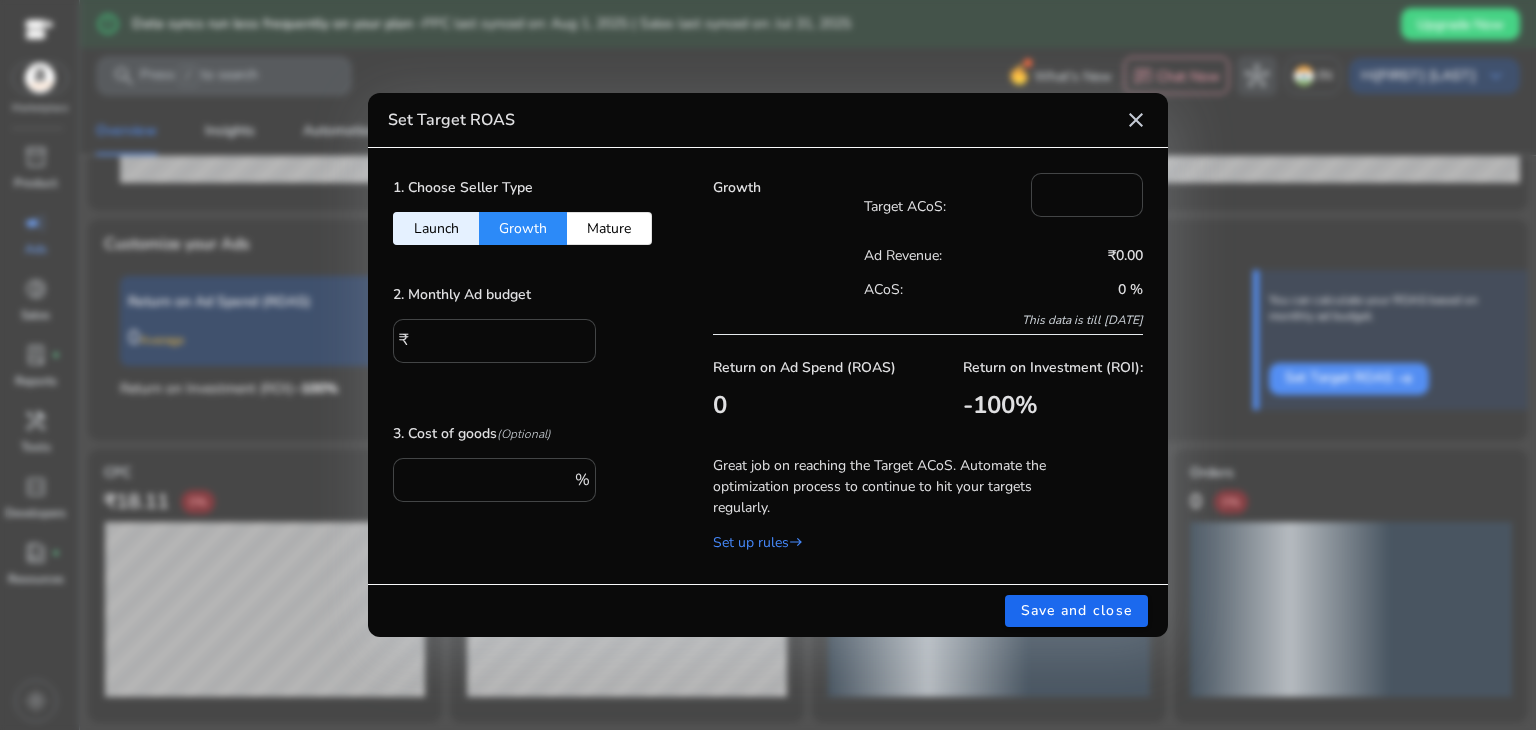 click on "1. Choose Seller Type  Launch   Growth   Mature  2. Monthly Ad budget ₹ ***  3. Cost of goods  (Optional) ** %" at bounding box center [528, 366] 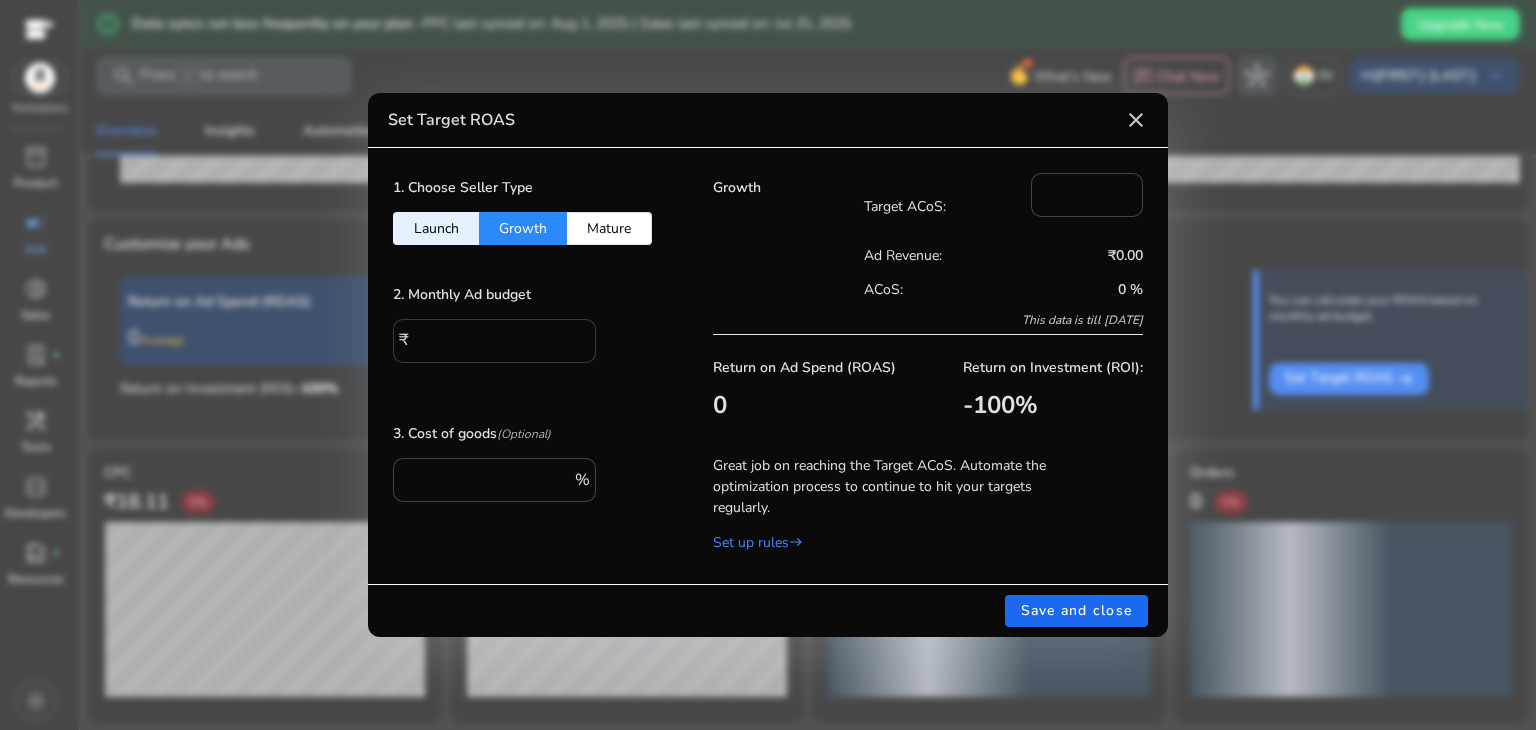 click on "***" at bounding box center (497, 339) 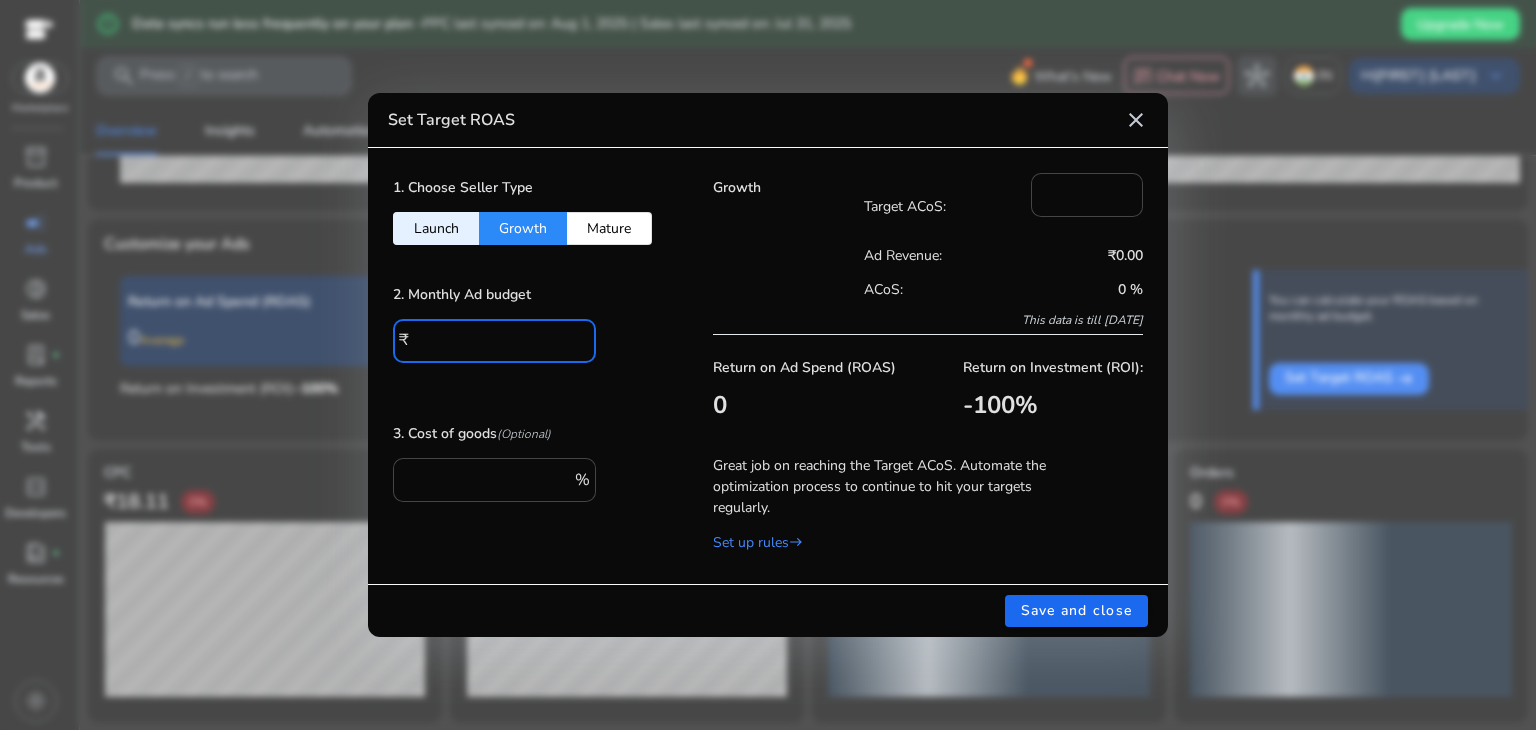 type on "****" 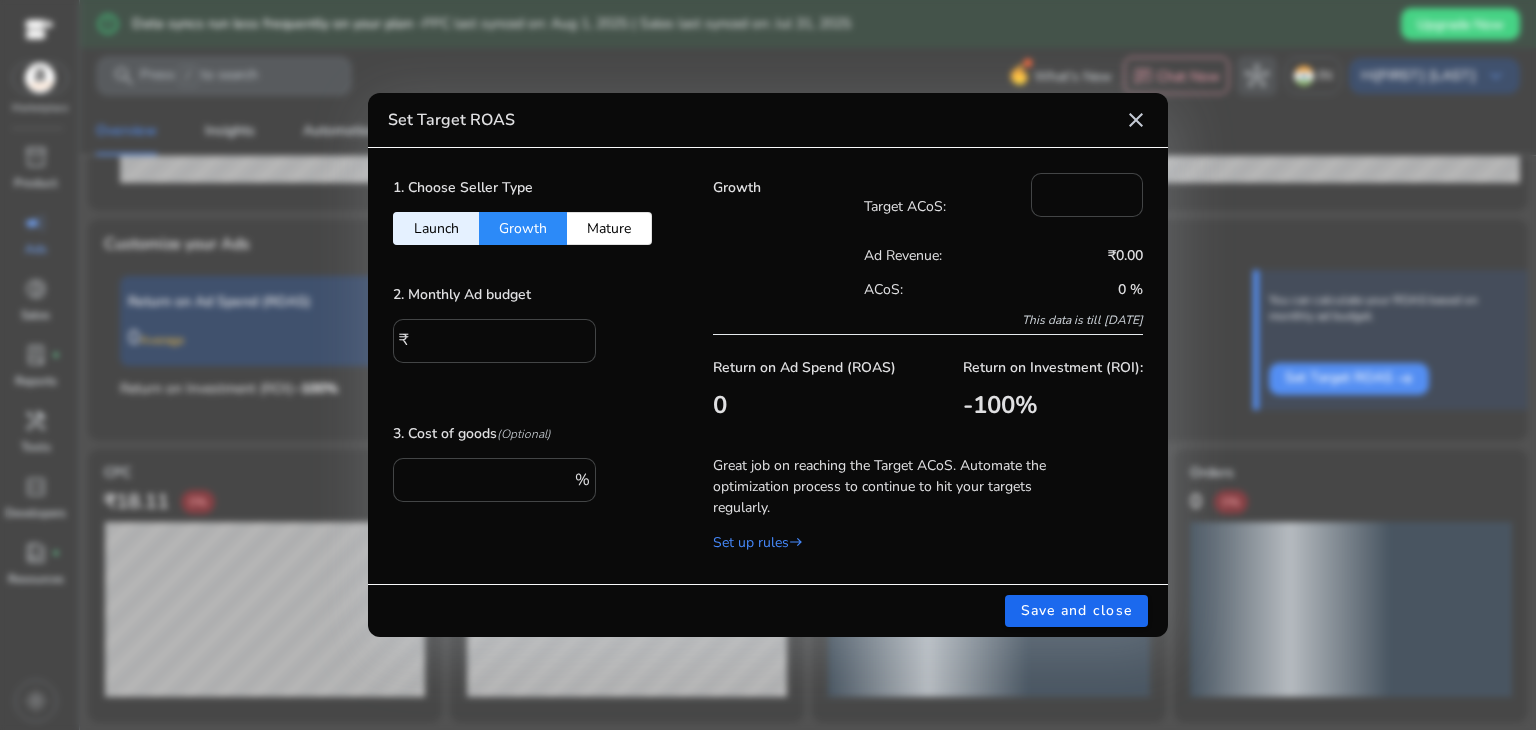 click at bounding box center [494, 373] 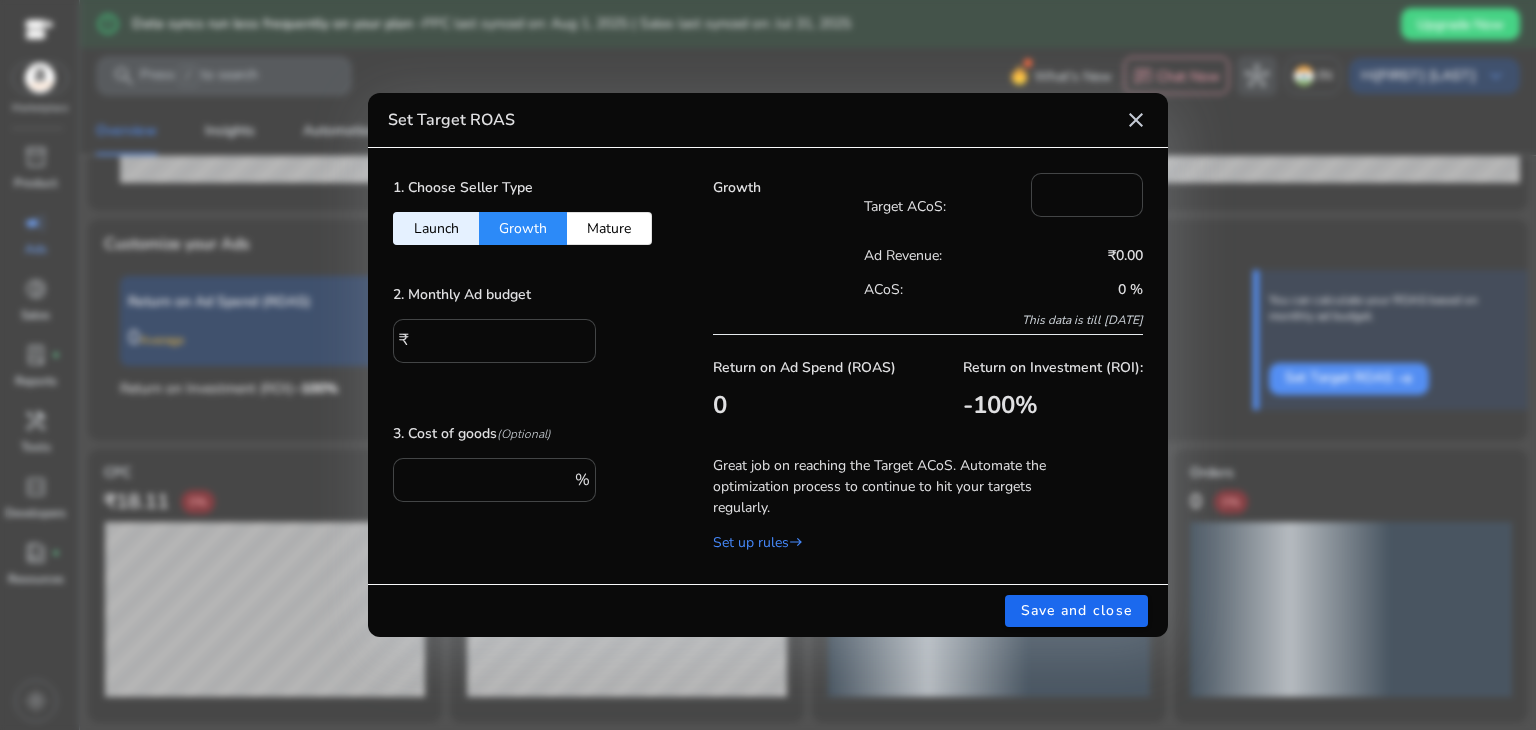 click on "1. Choose Seller Type  Launch   Growth   Mature" at bounding box center (528, 209) 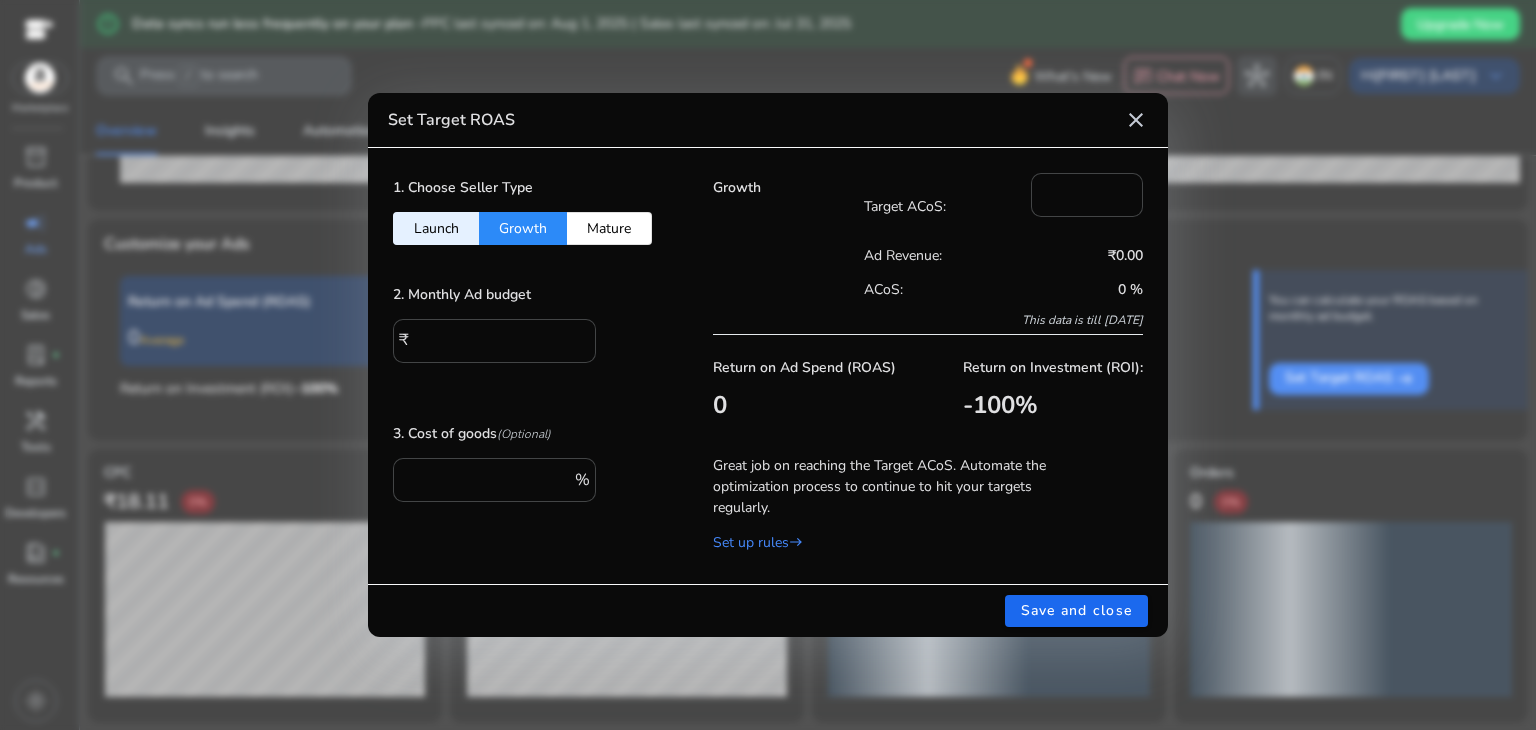 click on "Launch" at bounding box center (436, 228) 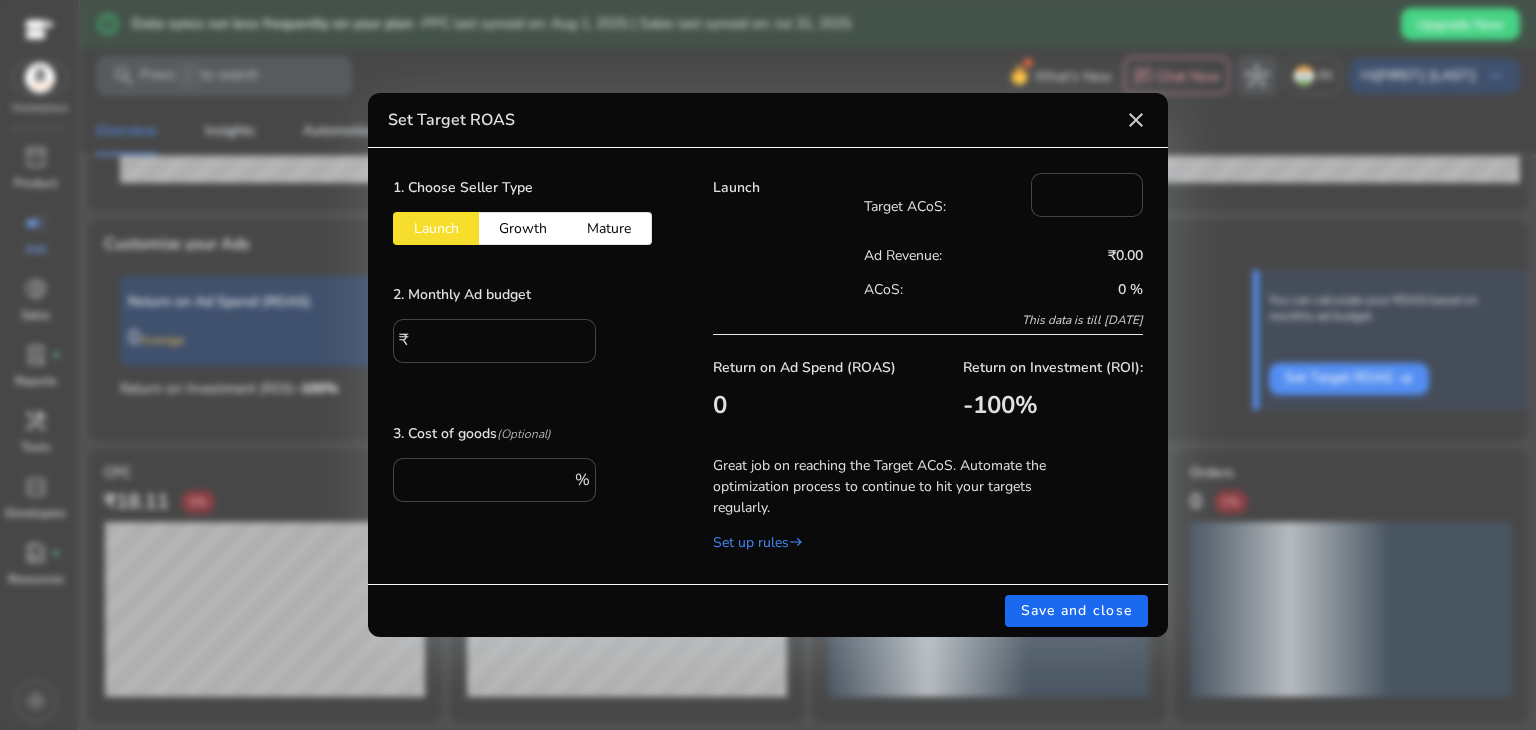 click on "Growth" at bounding box center [523, 228] 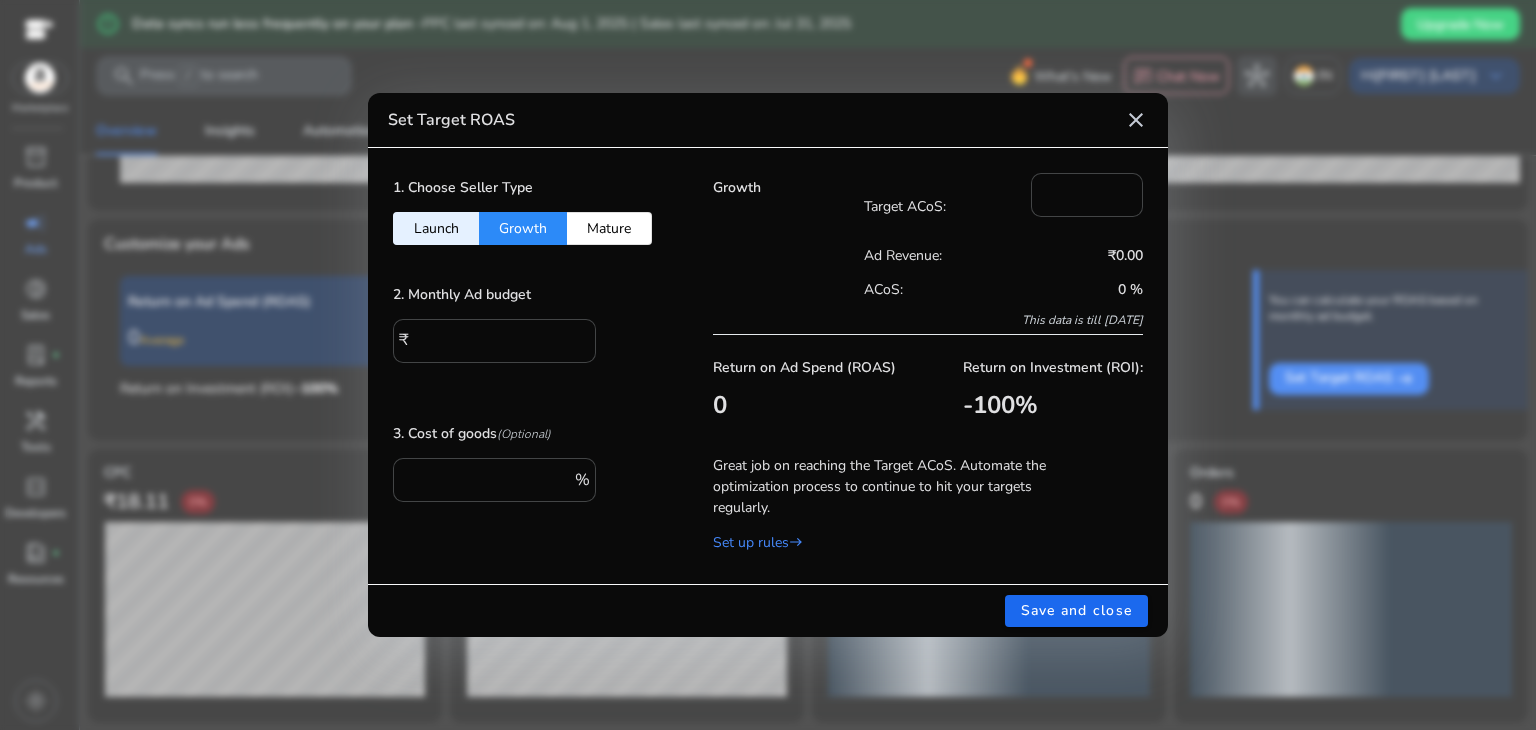 click on "Mature" at bounding box center [609, 228] 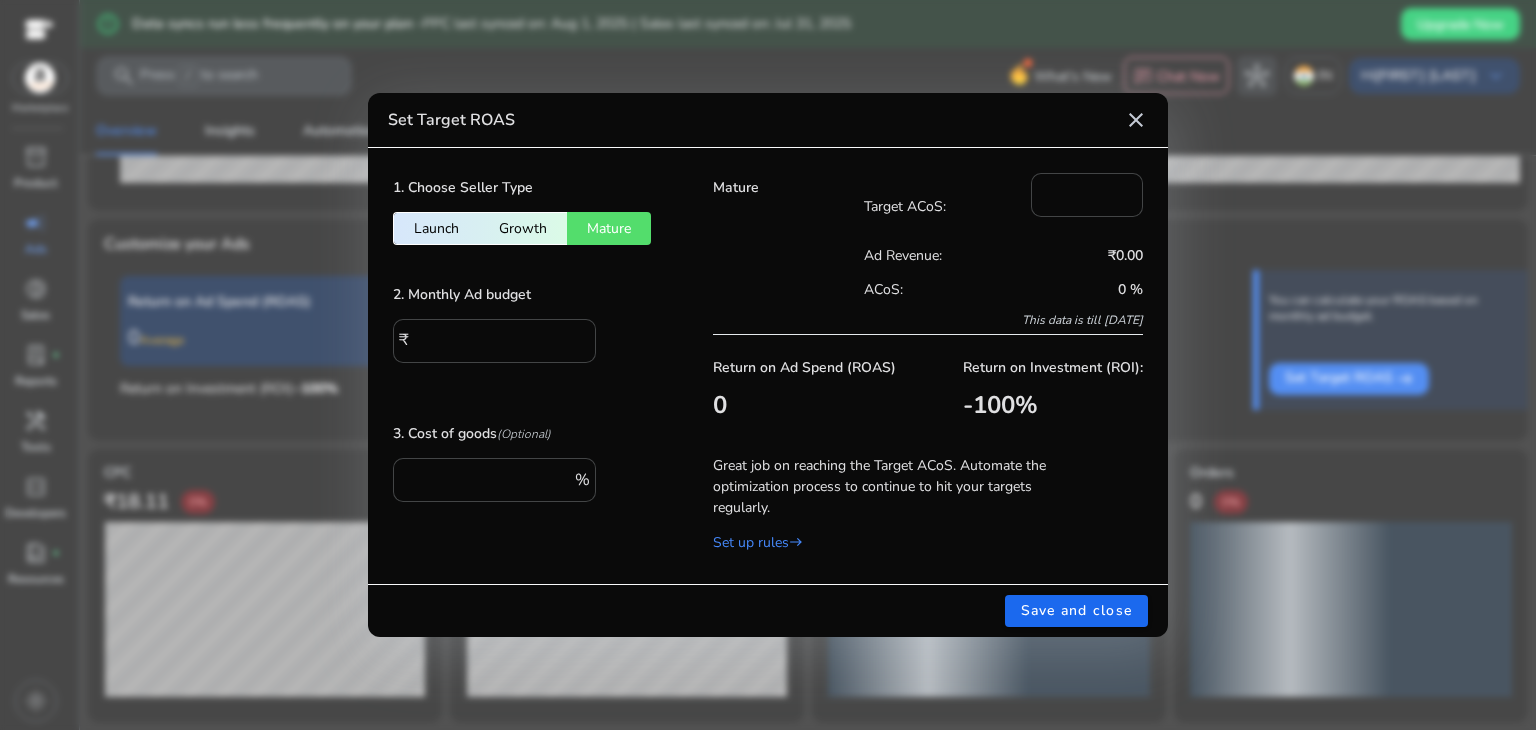 click on "Growth" at bounding box center (523, 228) 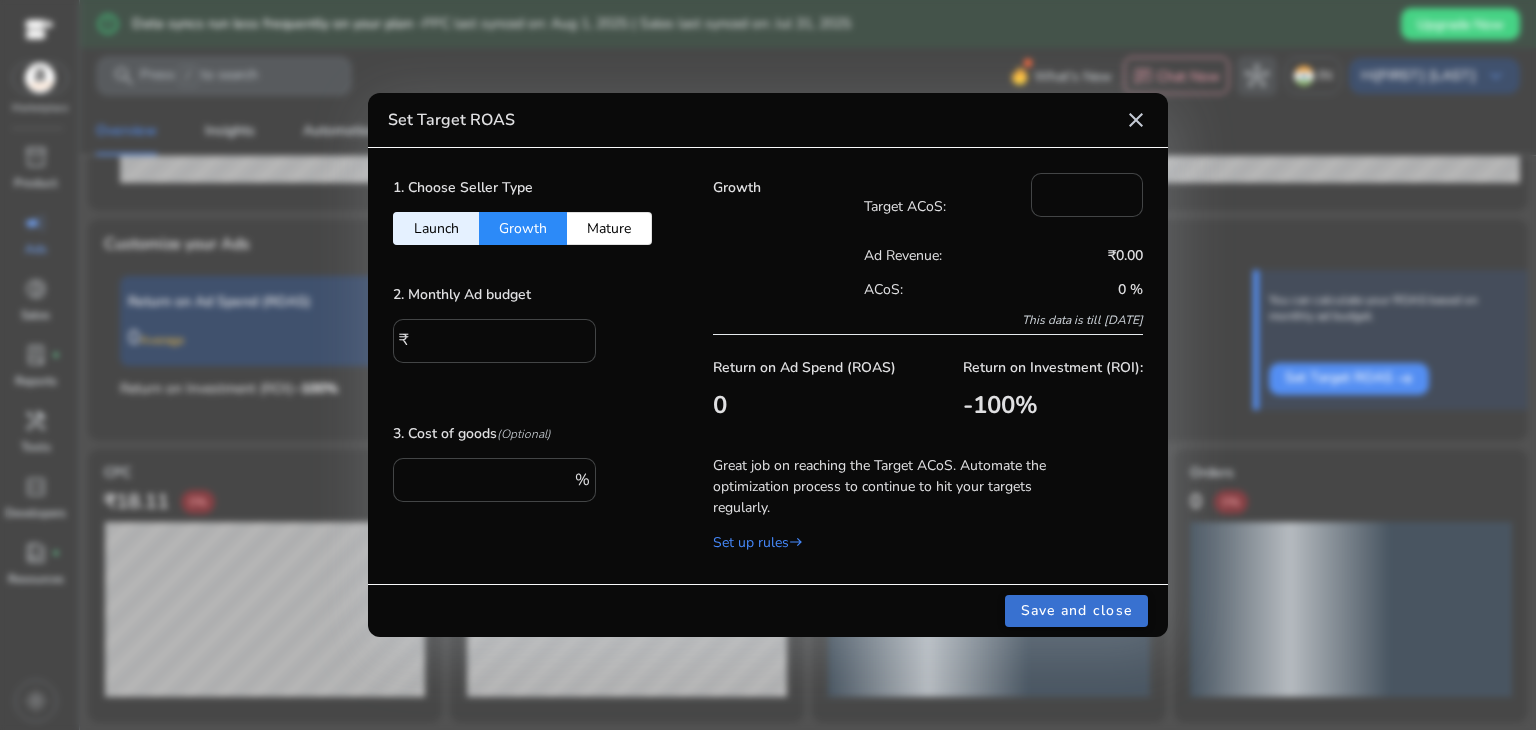 click on "Save and close" at bounding box center (1077, 610) 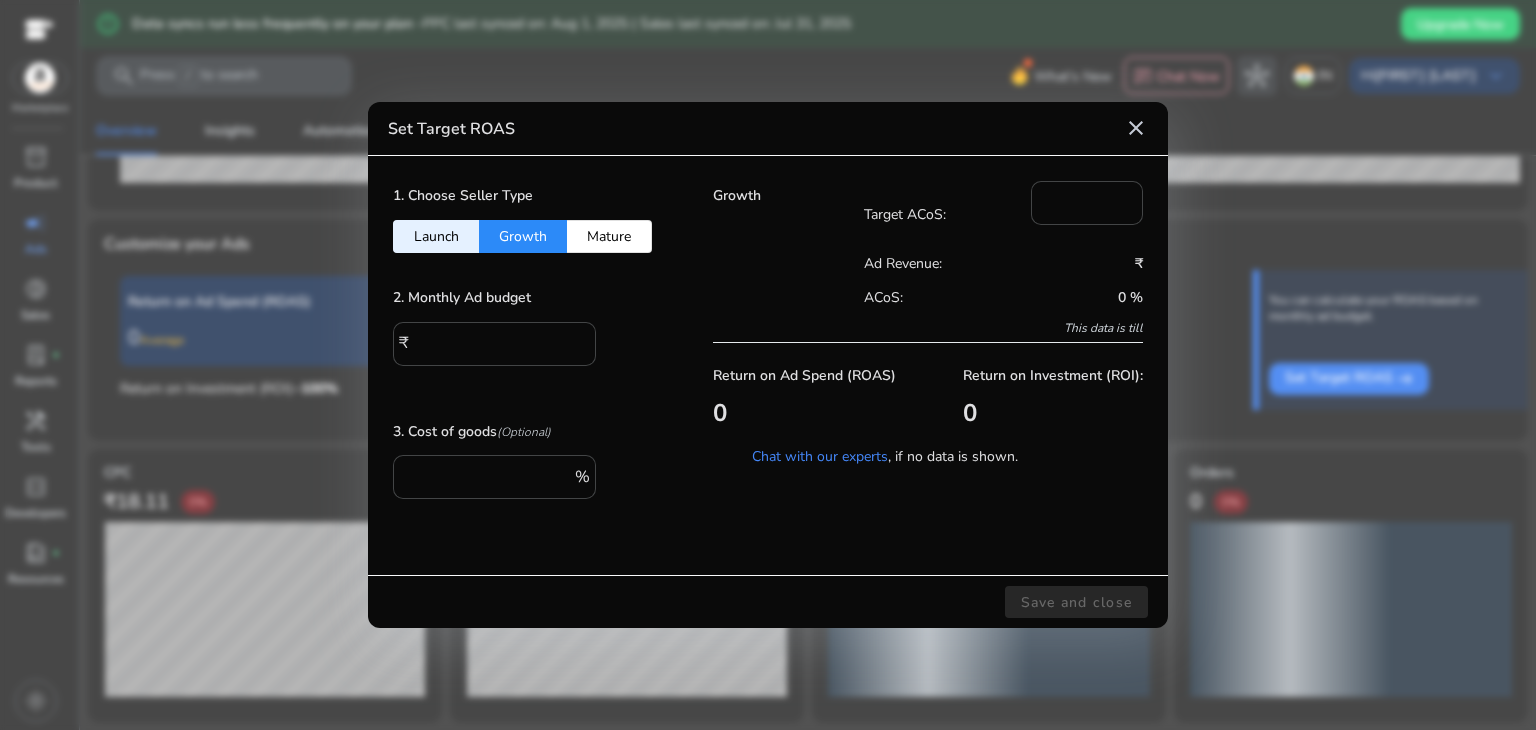 type on "***" 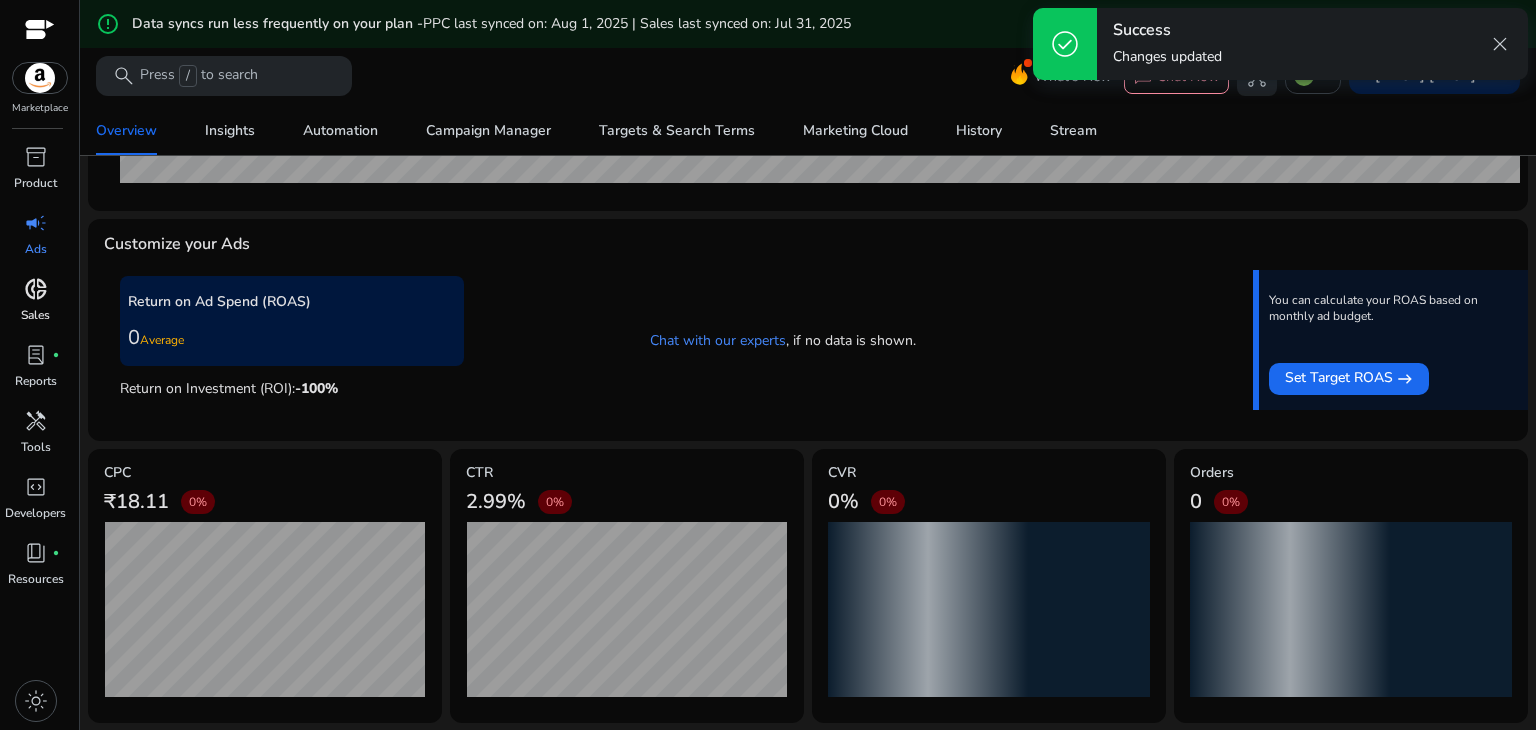 click on "donut_small" at bounding box center (36, 289) 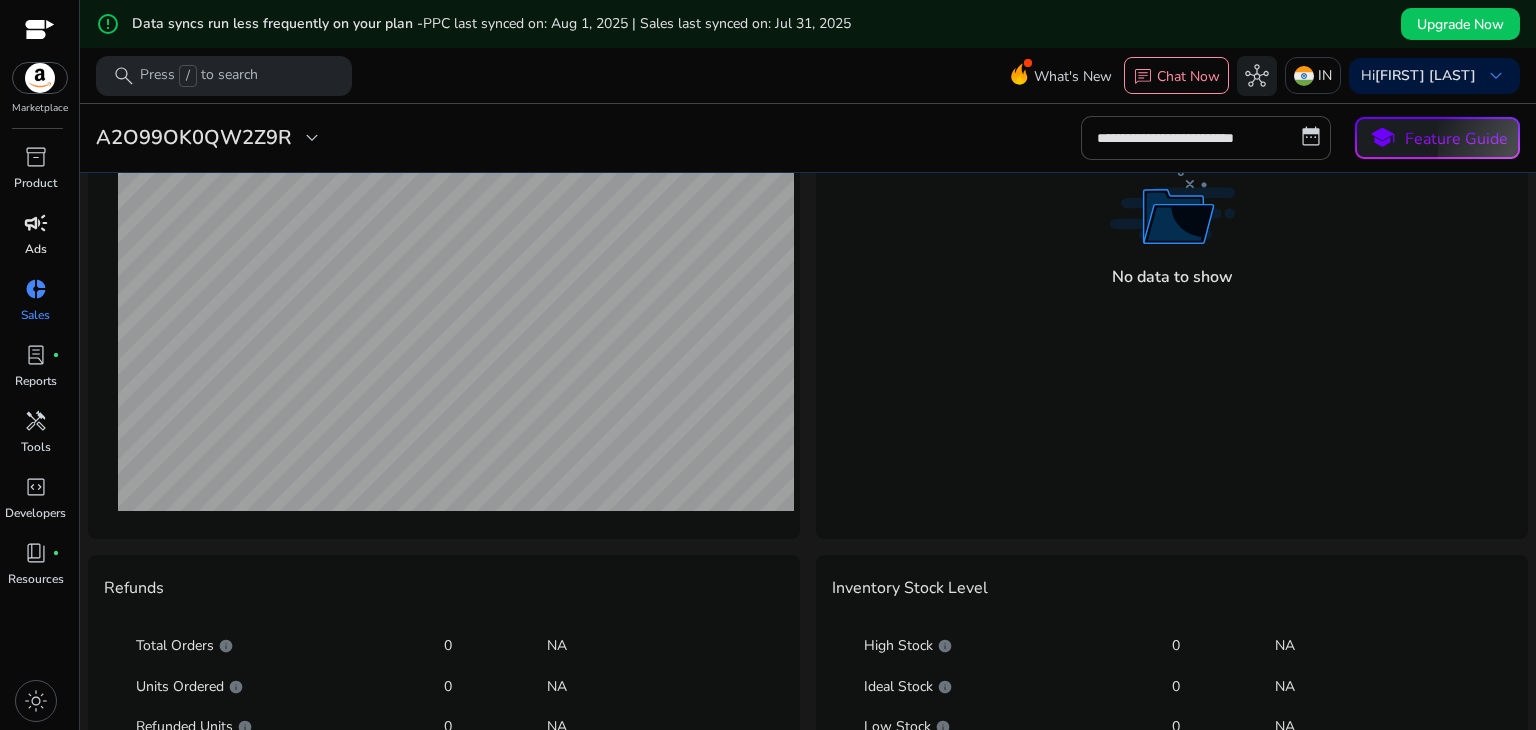 scroll, scrollTop: 1009, scrollLeft: 0, axis: vertical 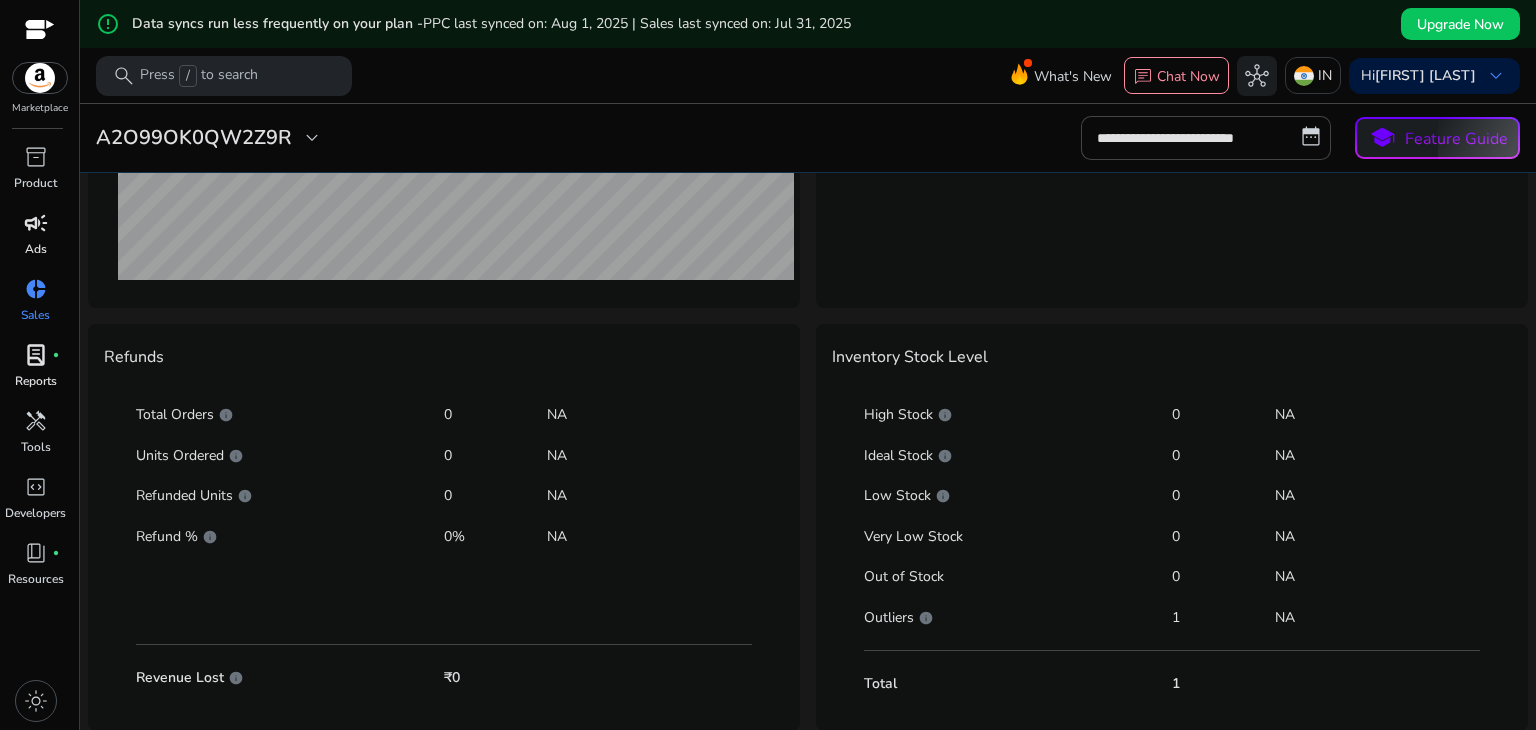 click on "lab_profile" at bounding box center [36, 355] 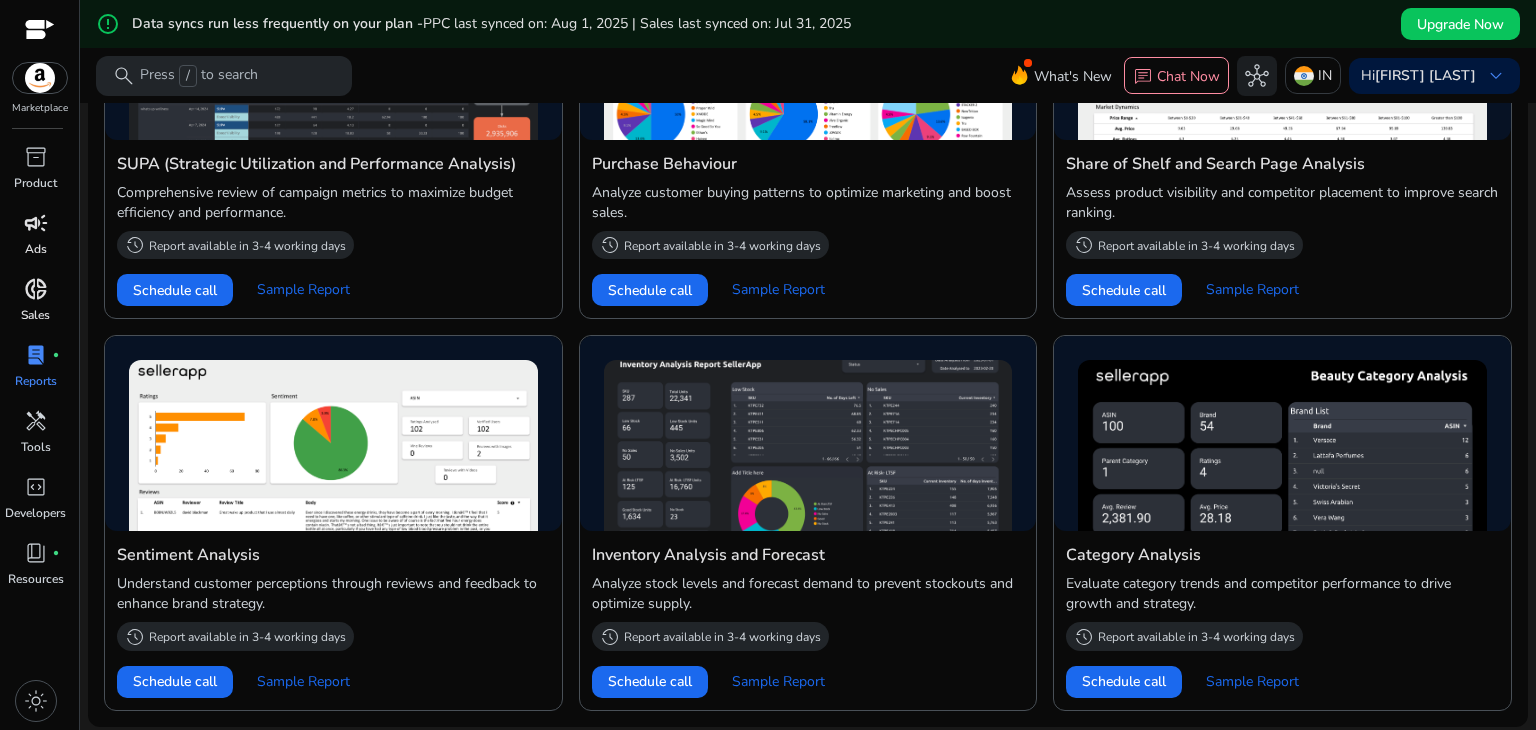 scroll, scrollTop: 1085, scrollLeft: 0, axis: vertical 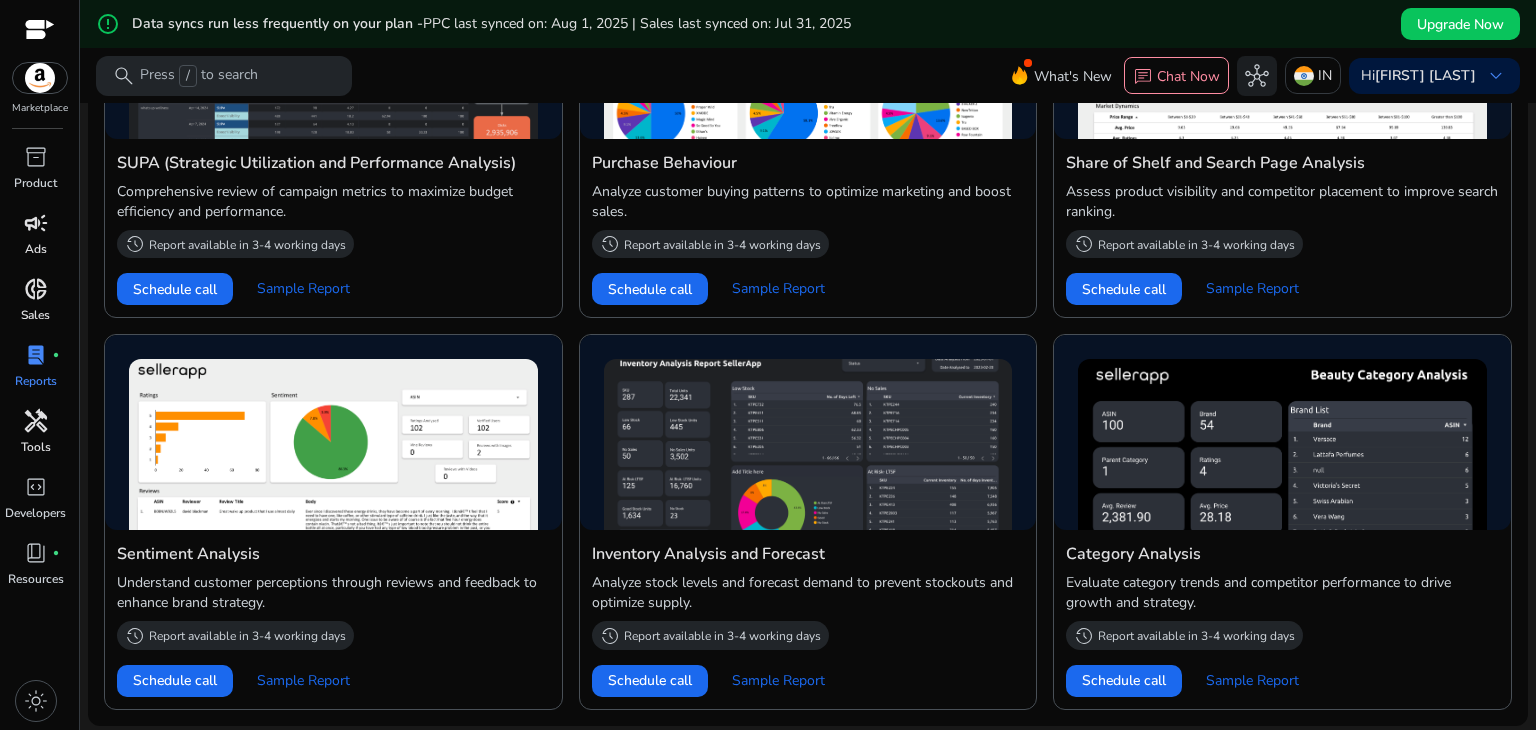 click on "handyman" at bounding box center [36, 421] 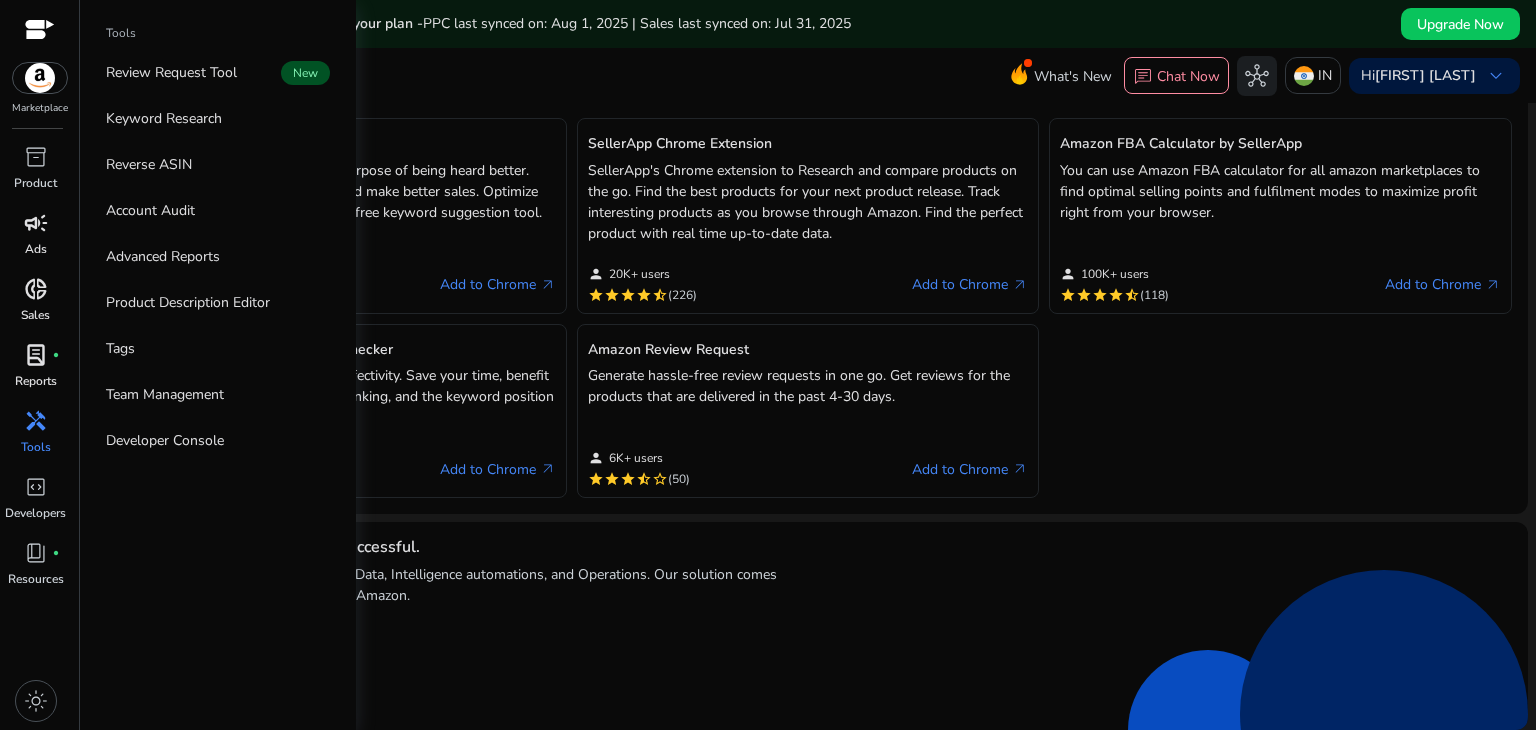 scroll, scrollTop: 0, scrollLeft: 0, axis: both 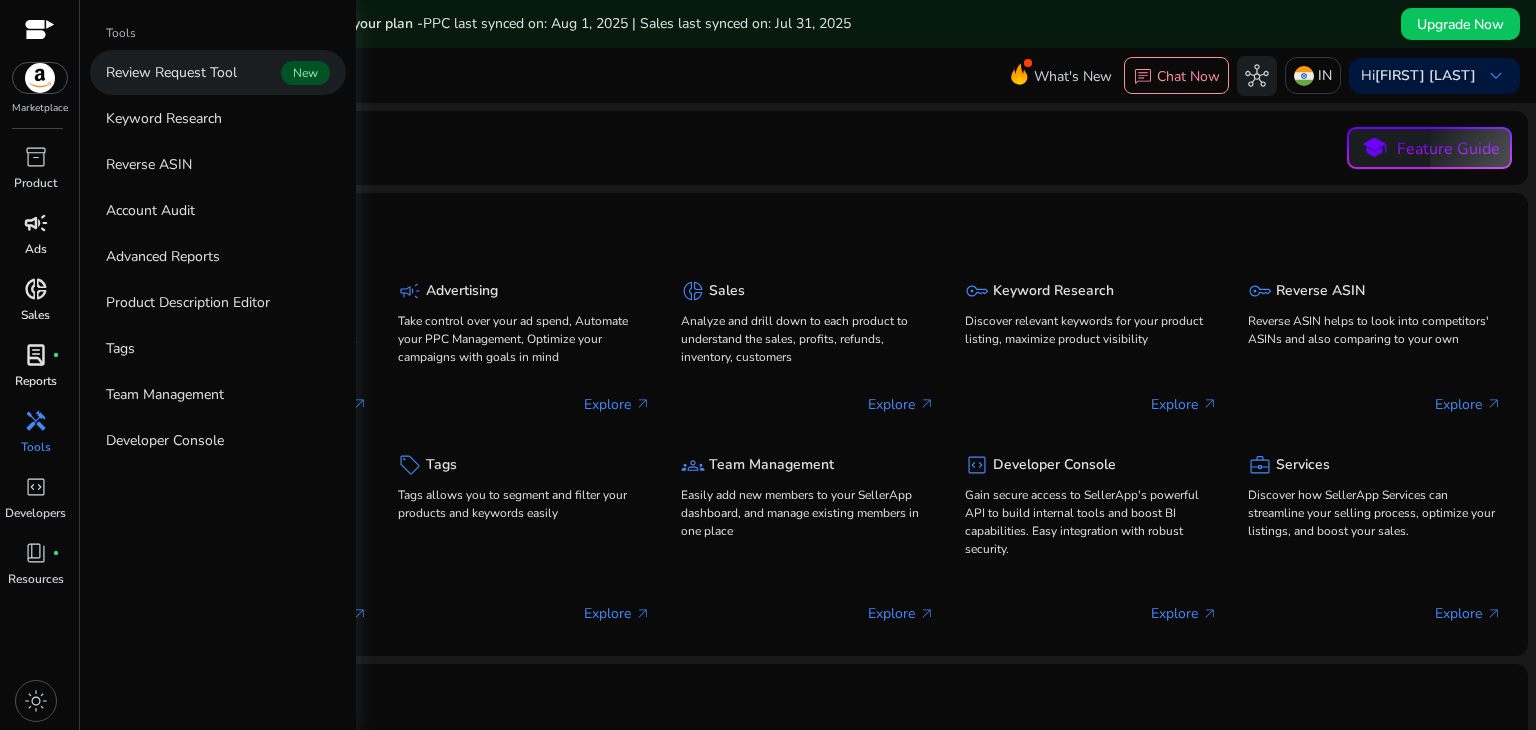 click on "Review Request Tool" at bounding box center [171, 72] 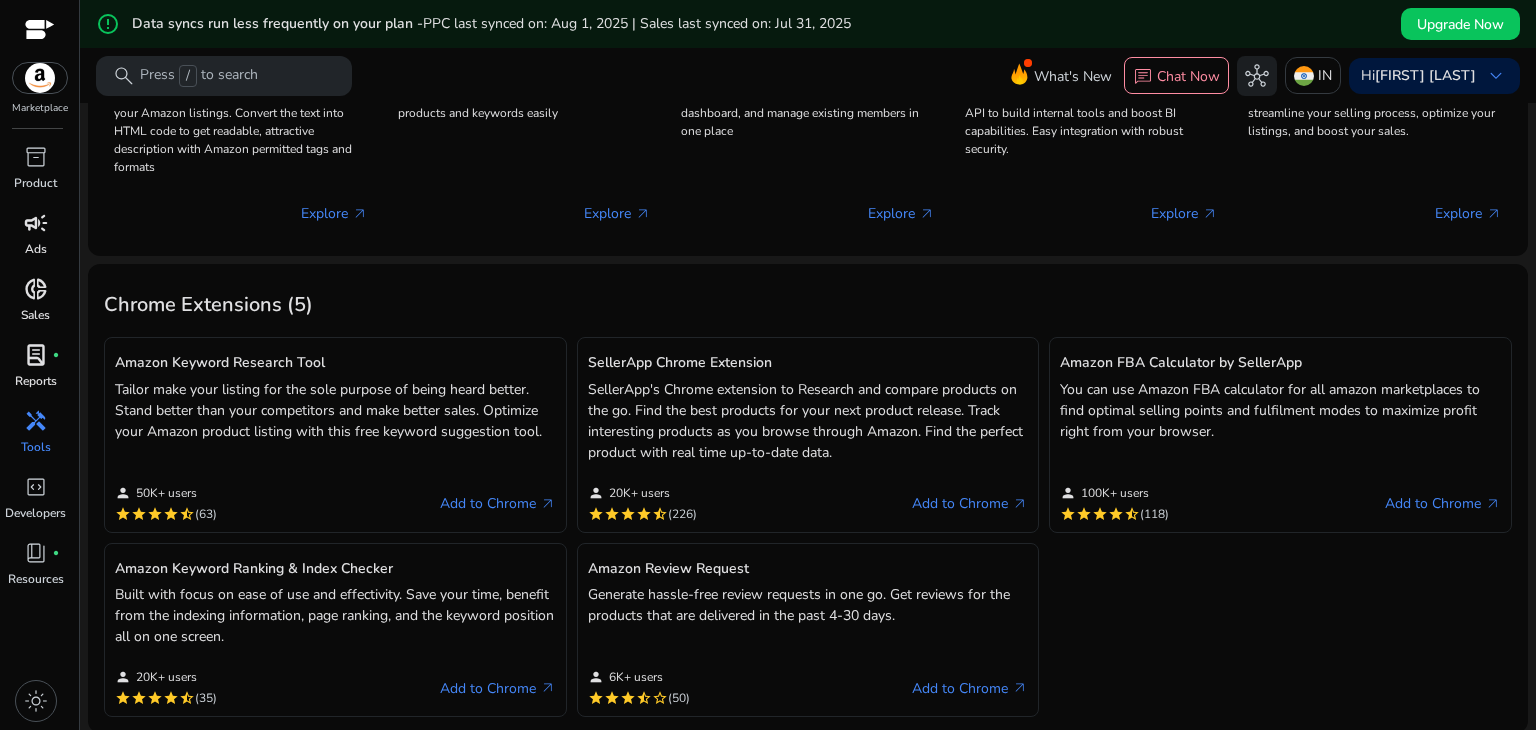 scroll, scrollTop: 618, scrollLeft: 0, axis: vertical 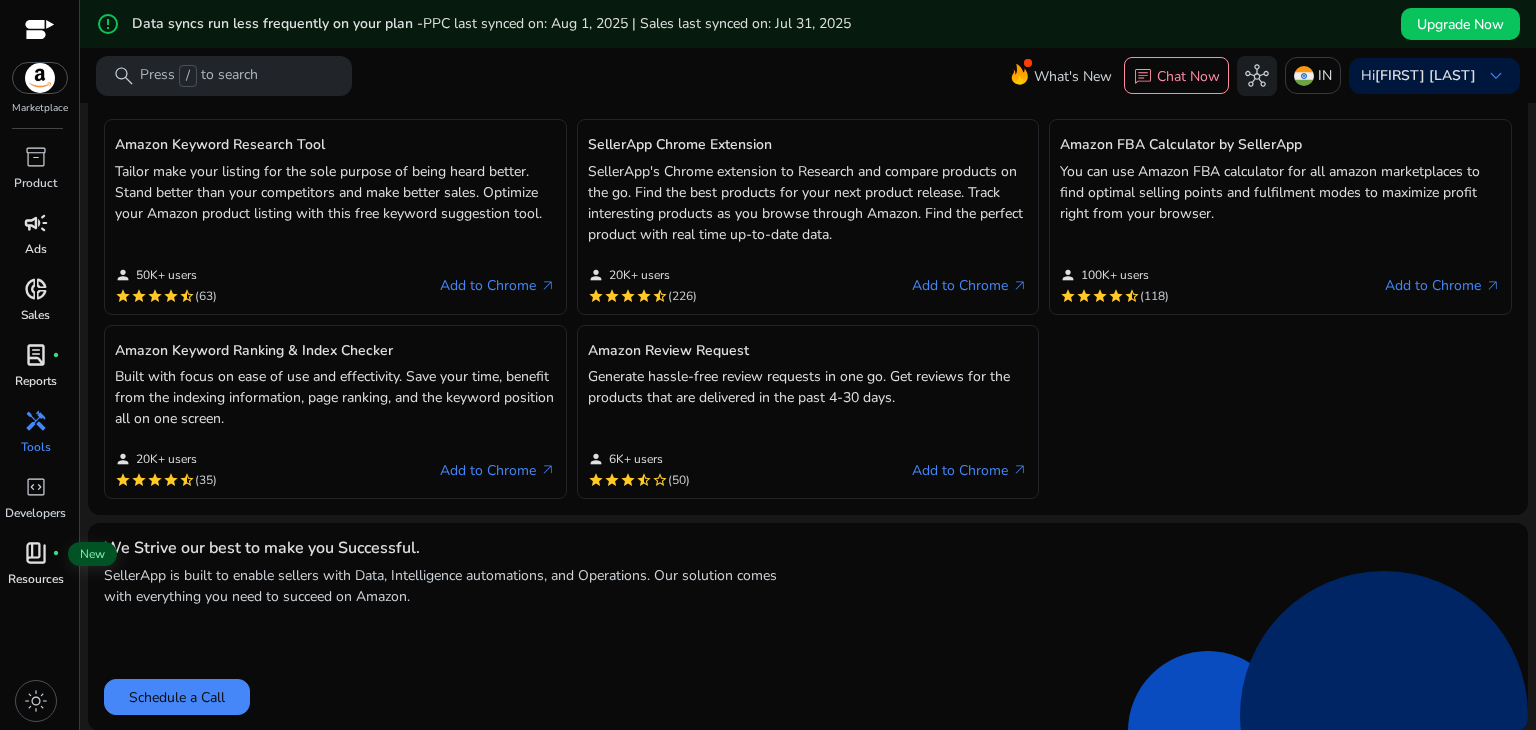 click on "book_4   fiber_manual_record" at bounding box center (36, 553) 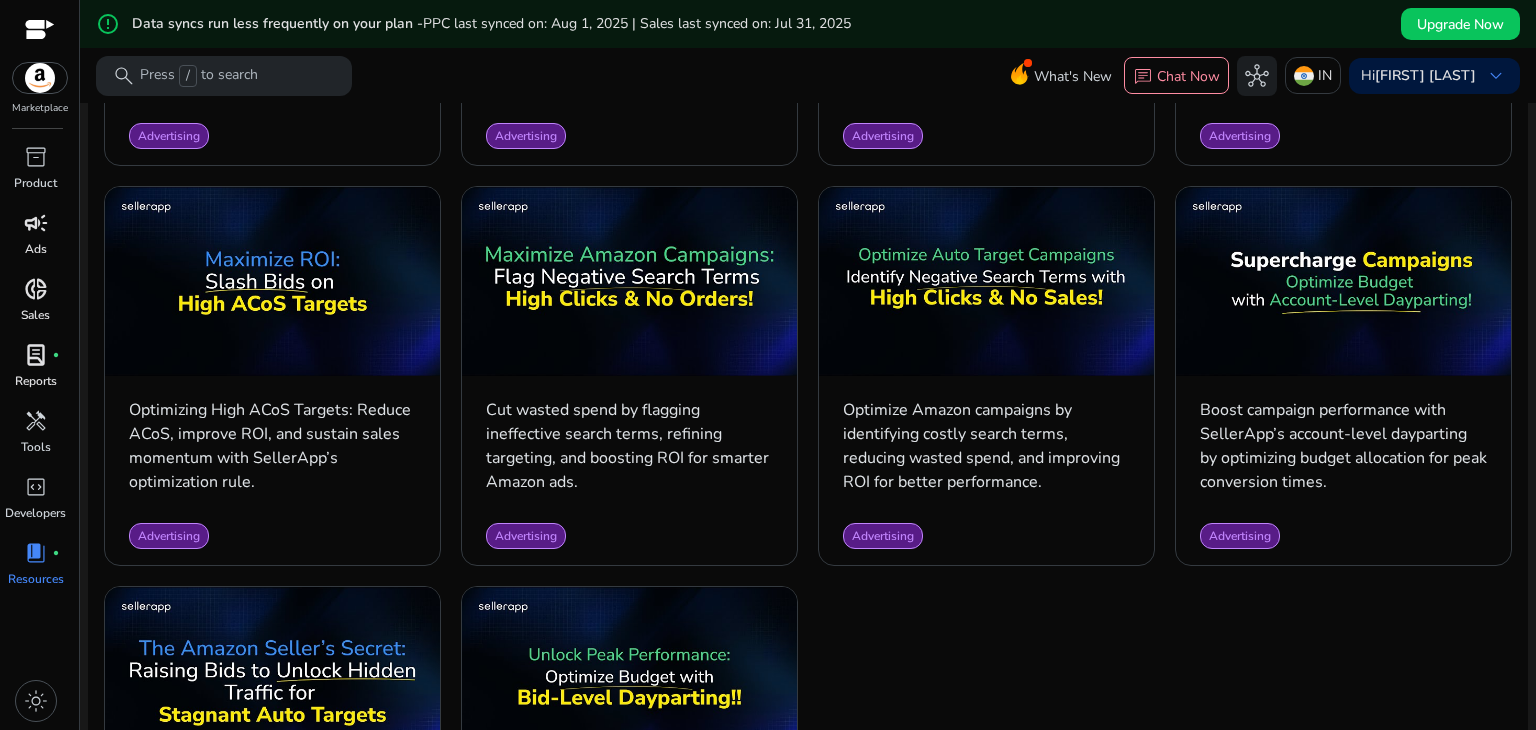 scroll, scrollTop: 1712, scrollLeft: 0, axis: vertical 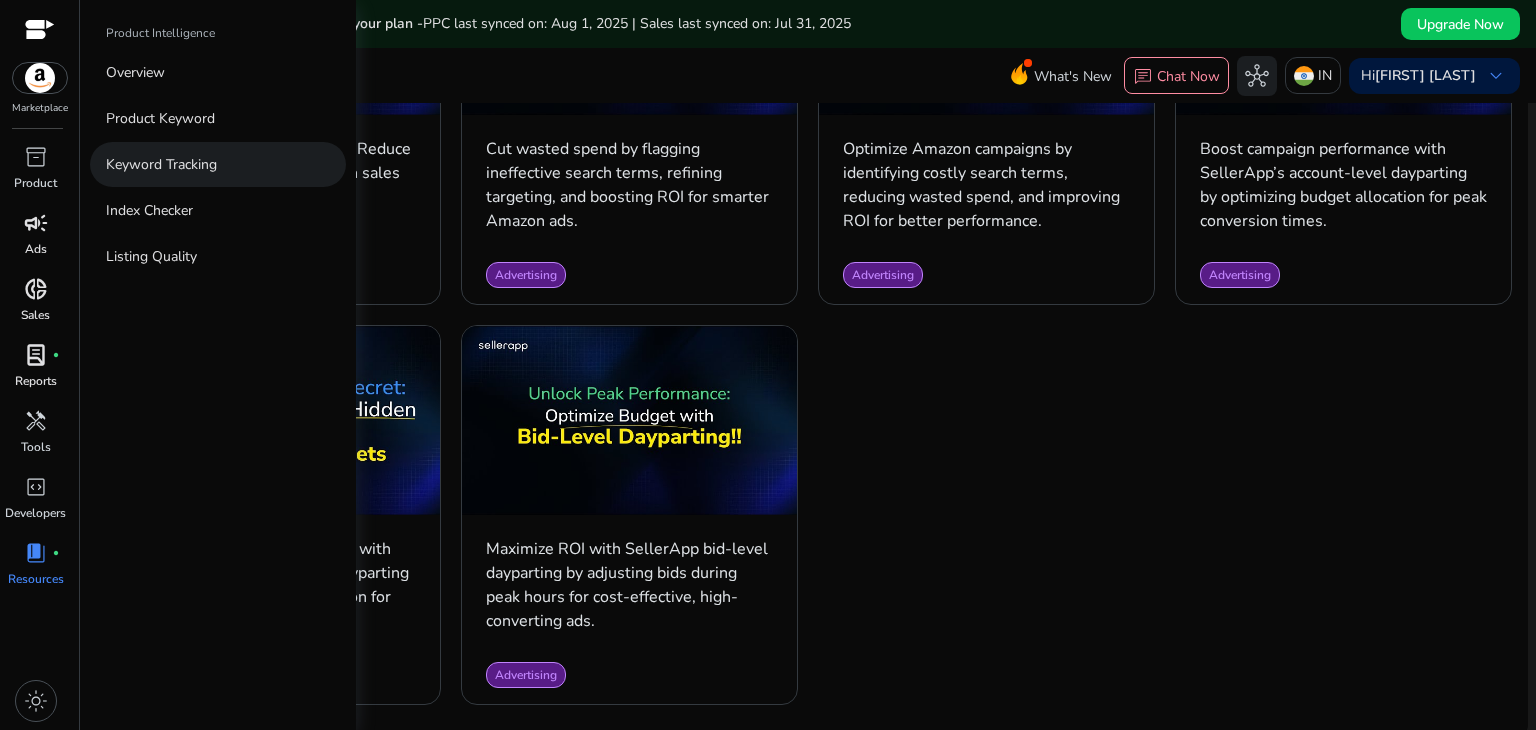 click on "Keyword Tracking" at bounding box center (161, 164) 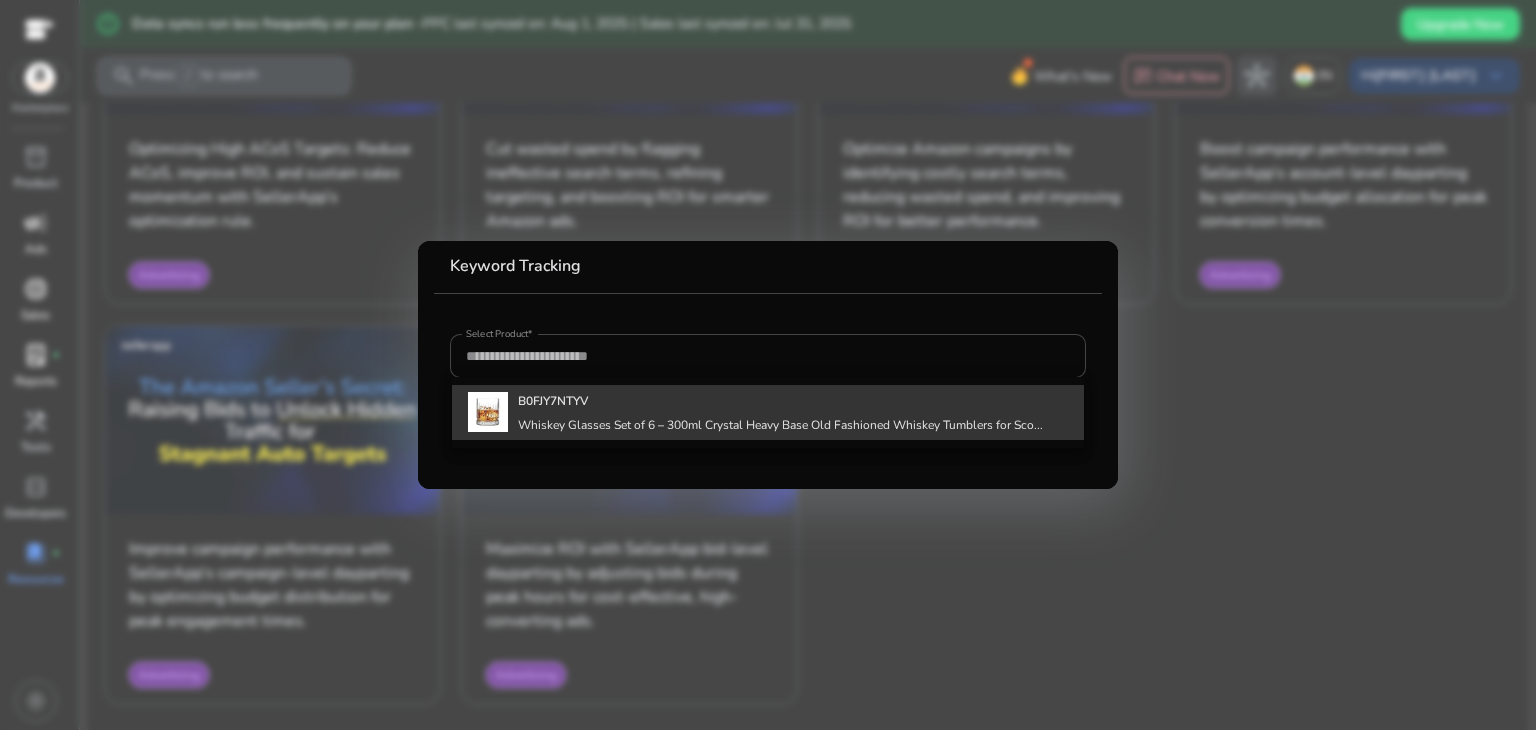 click on "B0FJY7NTYV  Whiskey Glasses Set of 6 – 300ml Crystal Heavy Base Old Fashioned Whiskey Tumblers for Sco..." at bounding box center [780, 412] 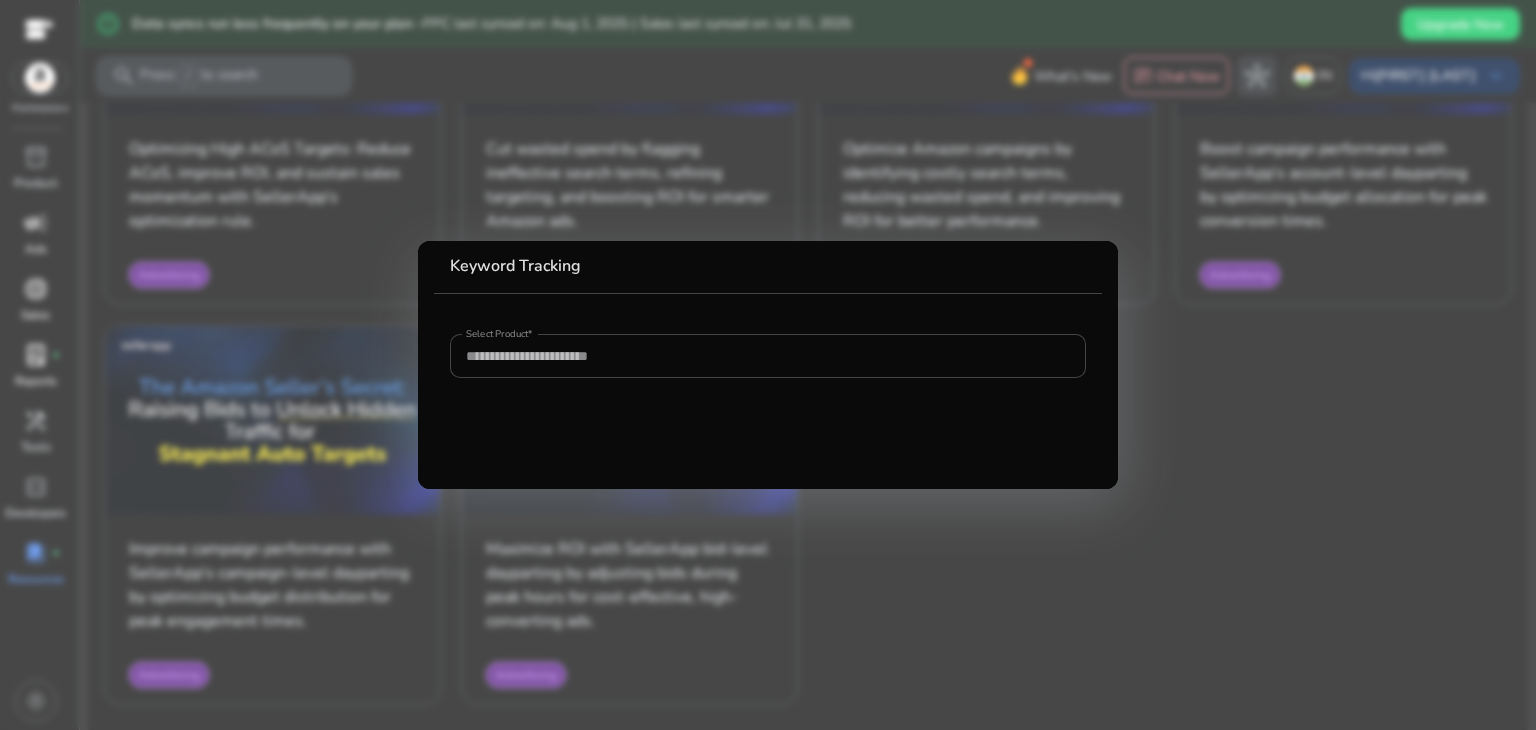 type on "**********" 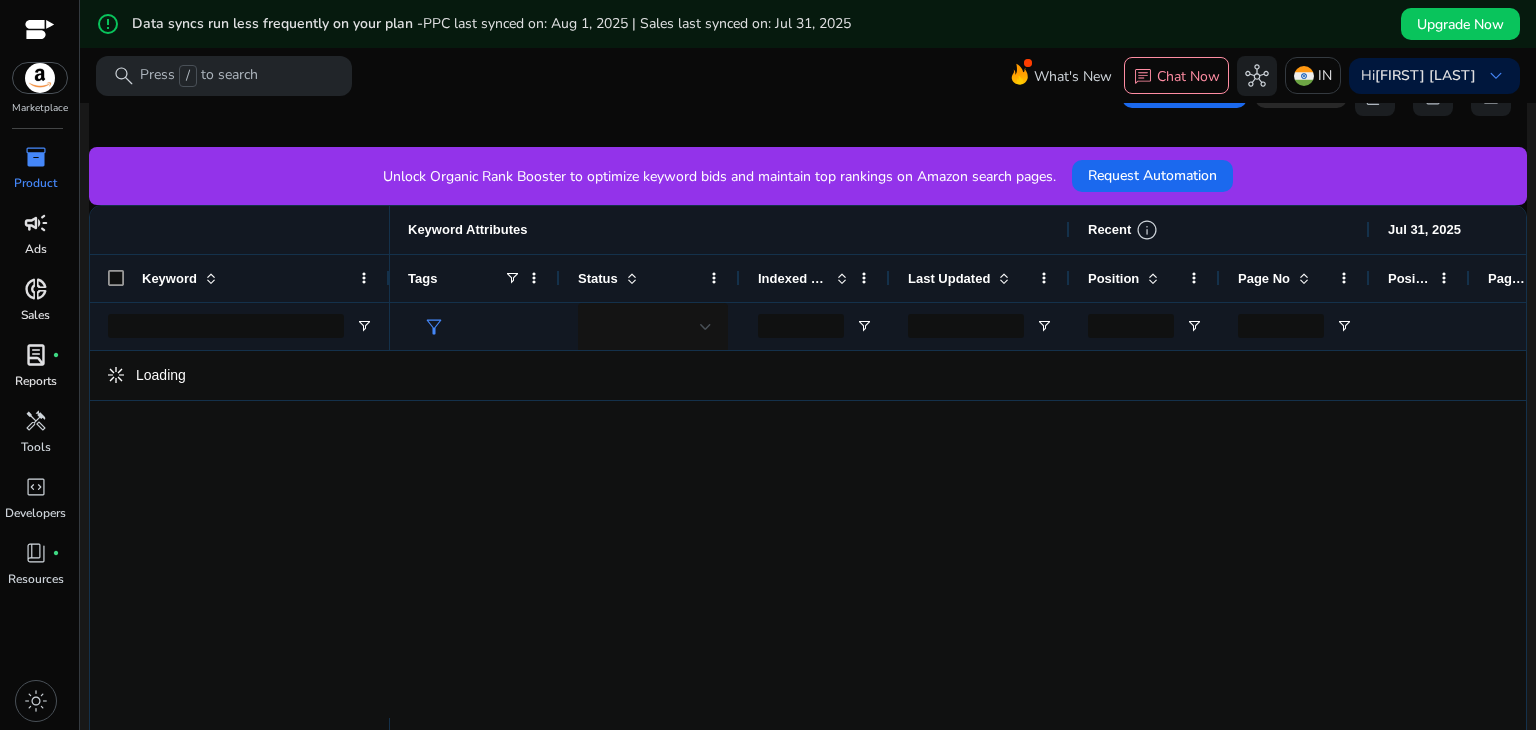 scroll, scrollTop: 471, scrollLeft: 0, axis: vertical 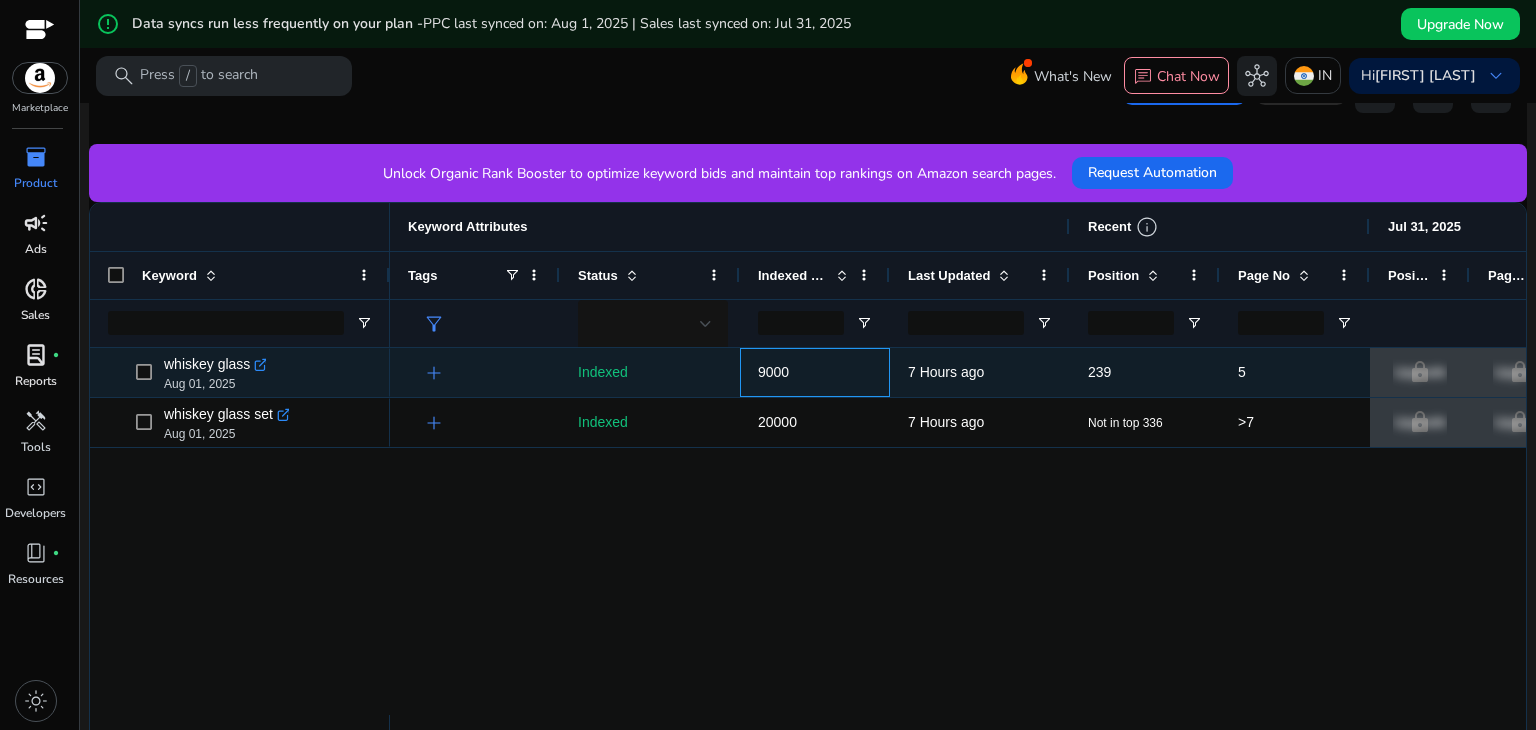 click on "9000" at bounding box center [773, 372] 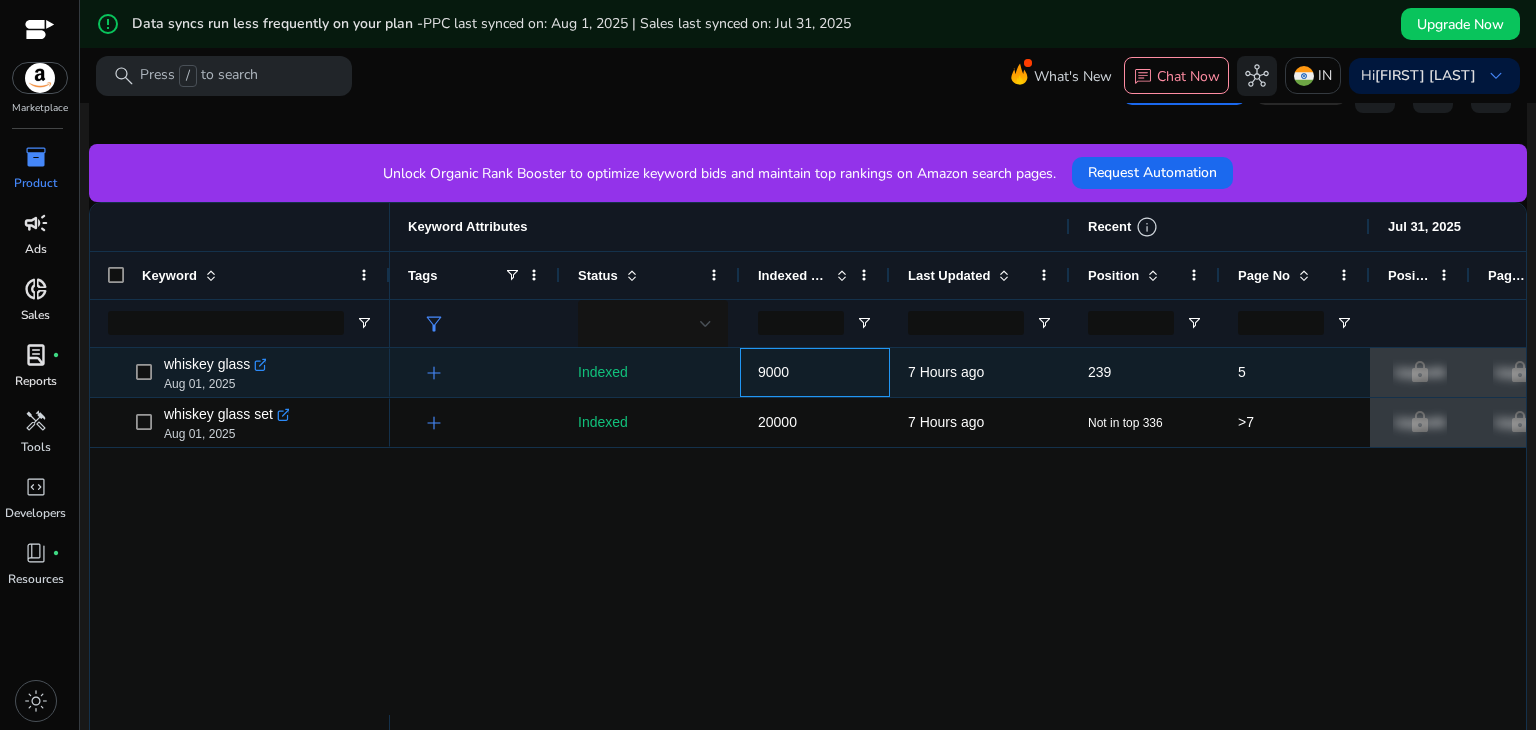 click on "9000" at bounding box center [815, 372] 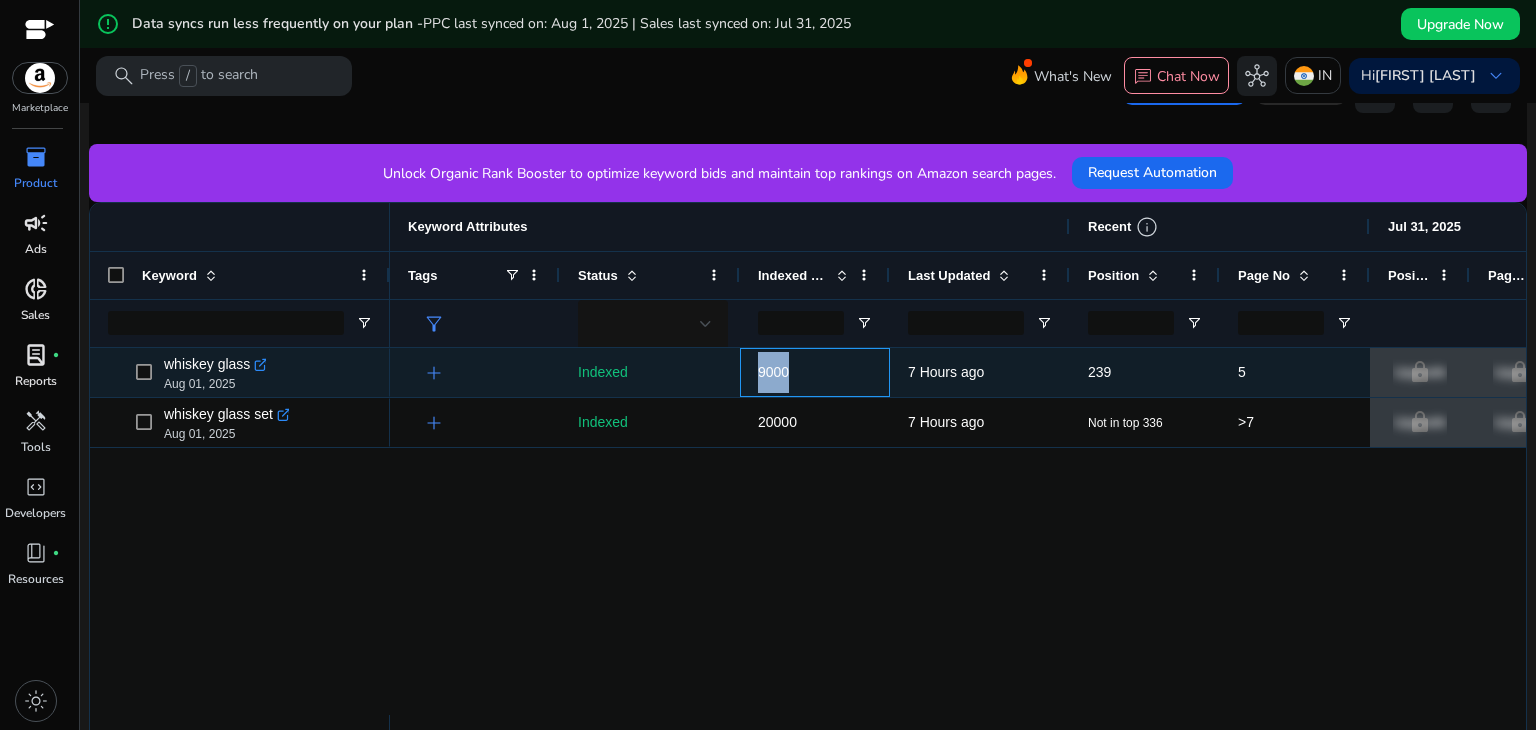 drag, startPoint x: 811, startPoint y: 381, endPoint x: 759, endPoint y: 381, distance: 52 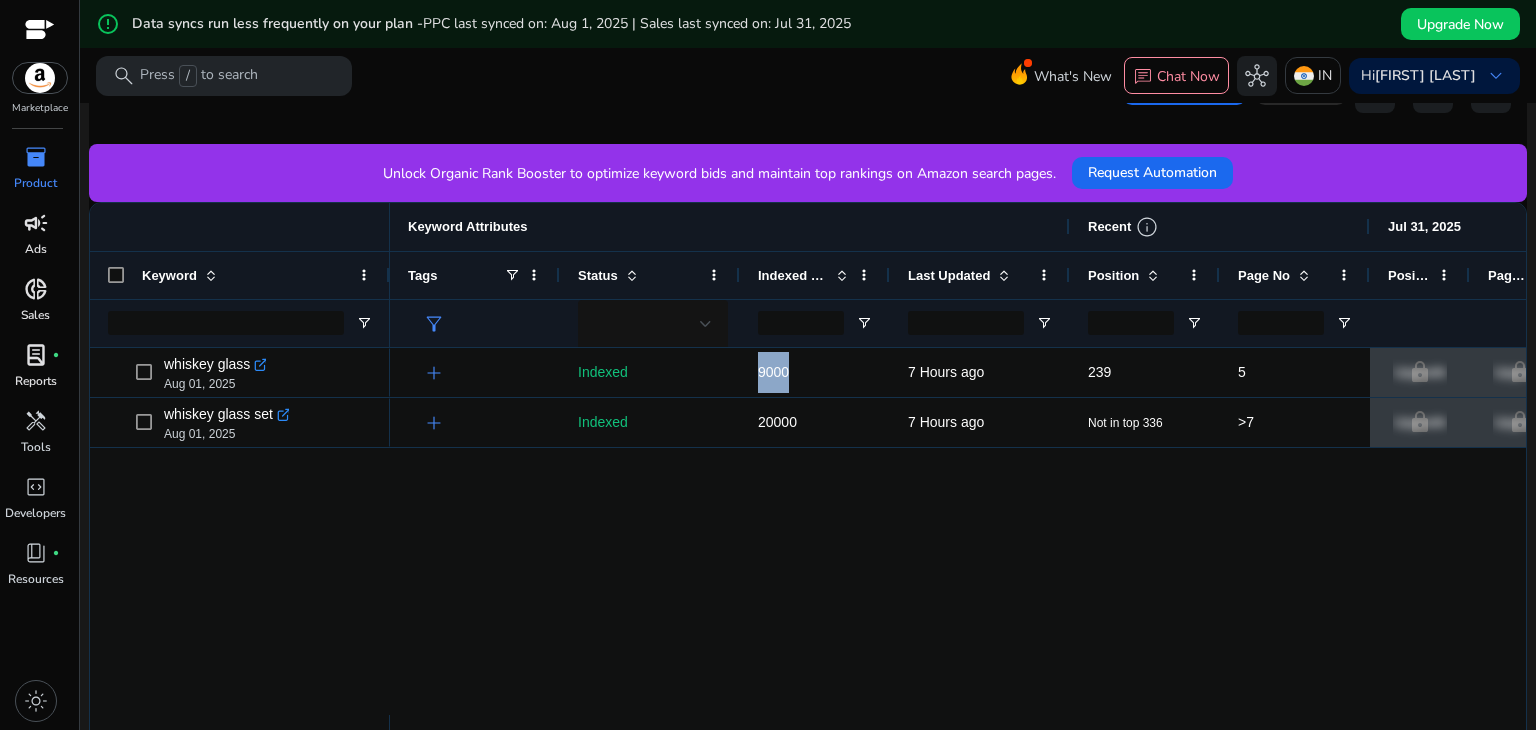 drag, startPoint x: 885, startPoint y: 269, endPoint x: 934, endPoint y: 277, distance: 49.648766 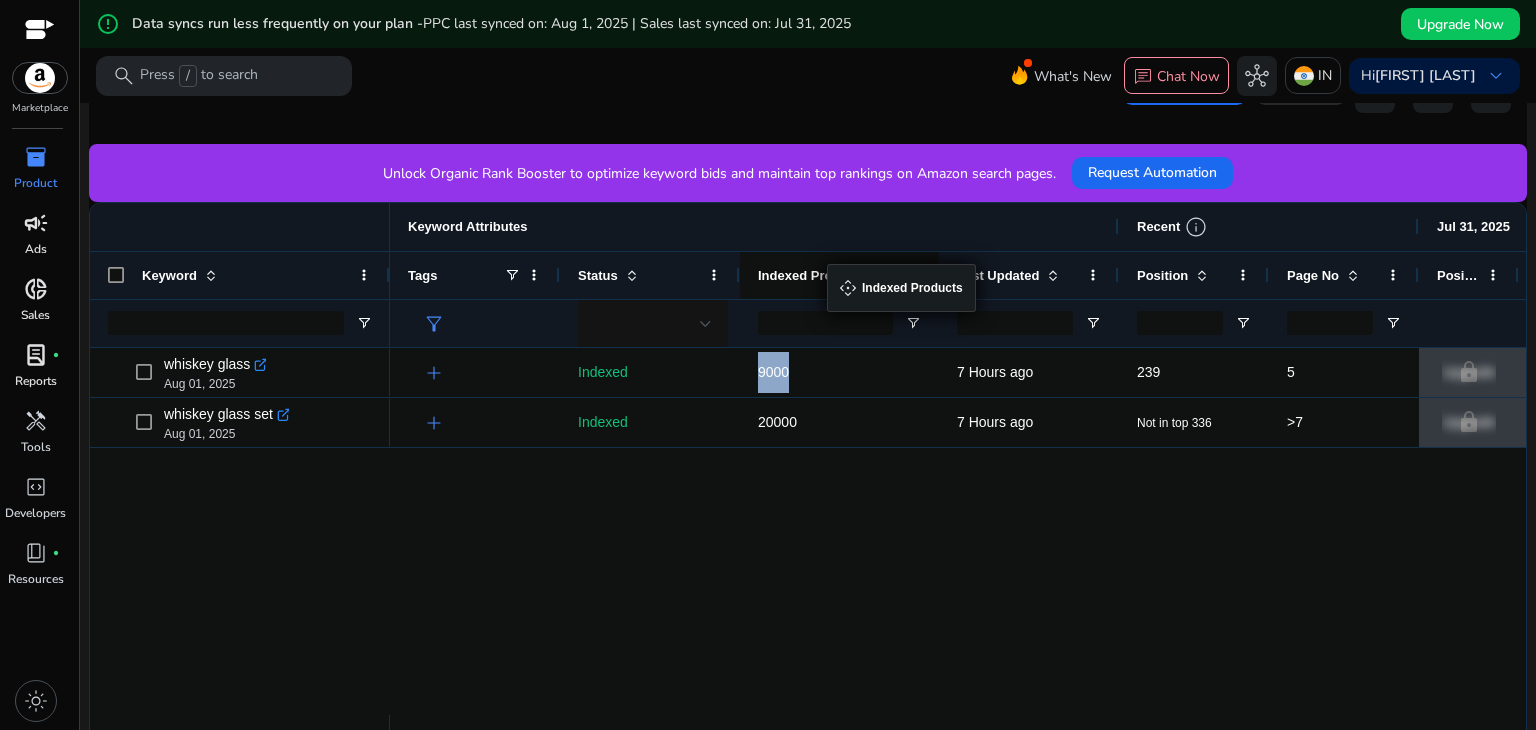 drag, startPoint x: 753, startPoint y: 271, endPoint x: 837, endPoint y: 276, distance: 84.14868 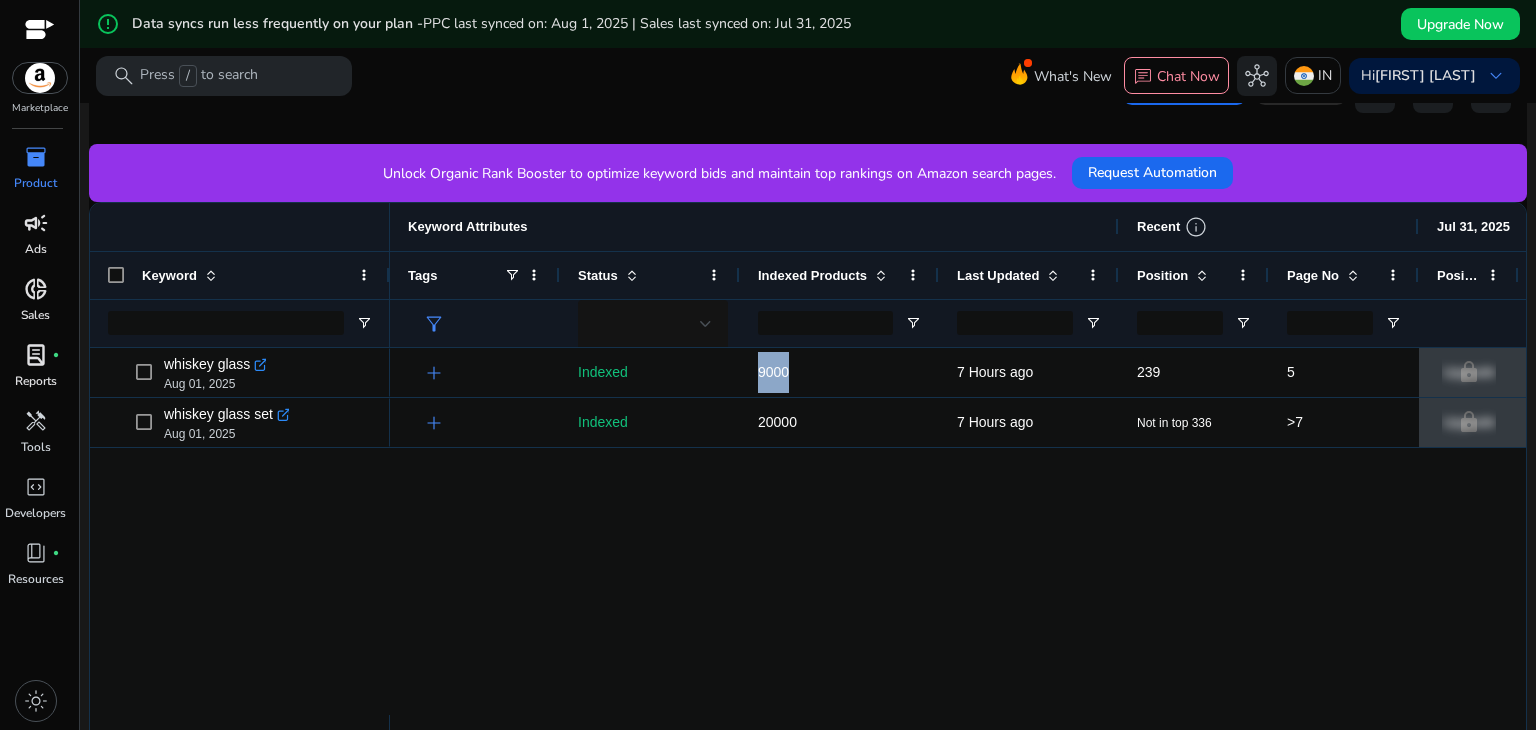 click on "Indexed Products" at bounding box center [812, 275] 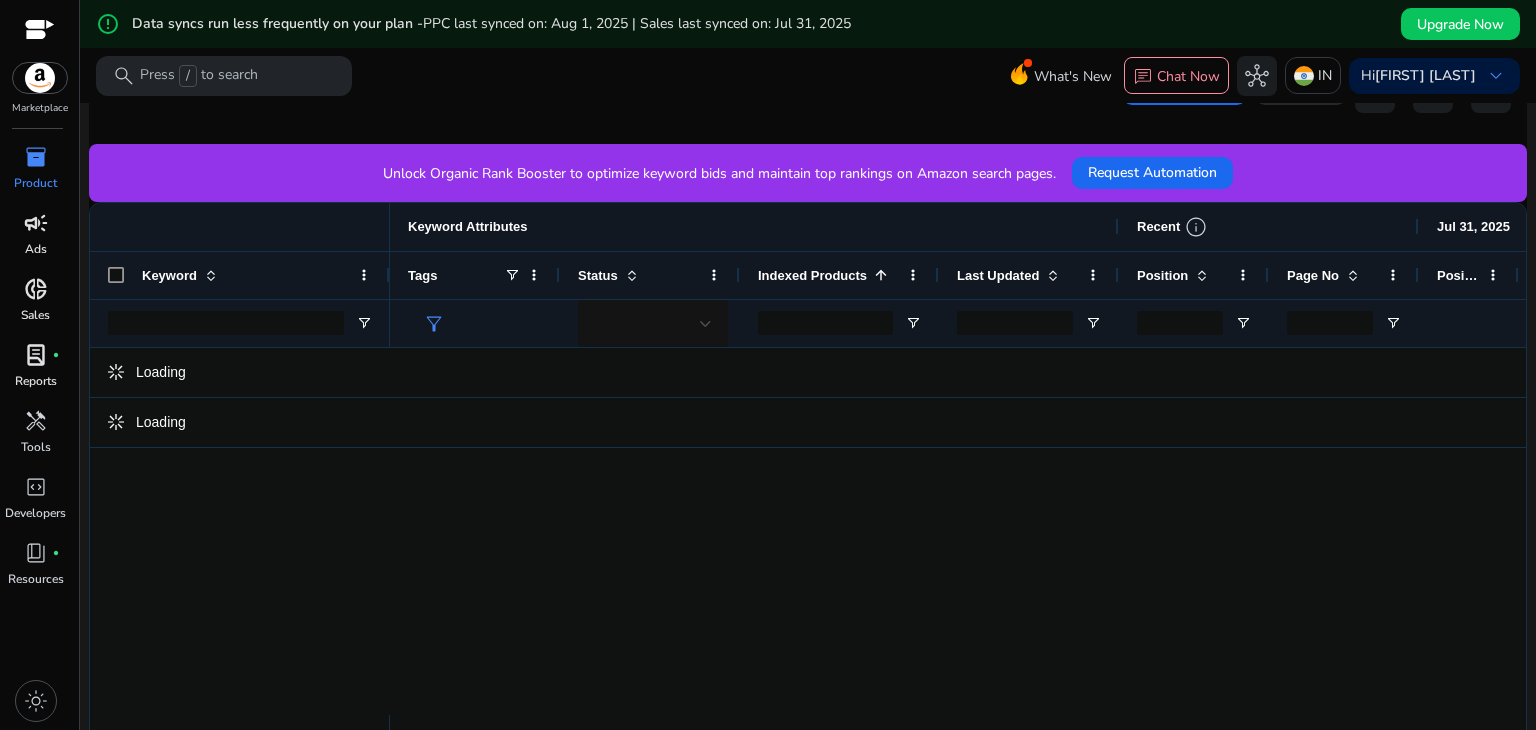 click on "Indexed Products" at bounding box center (812, 275) 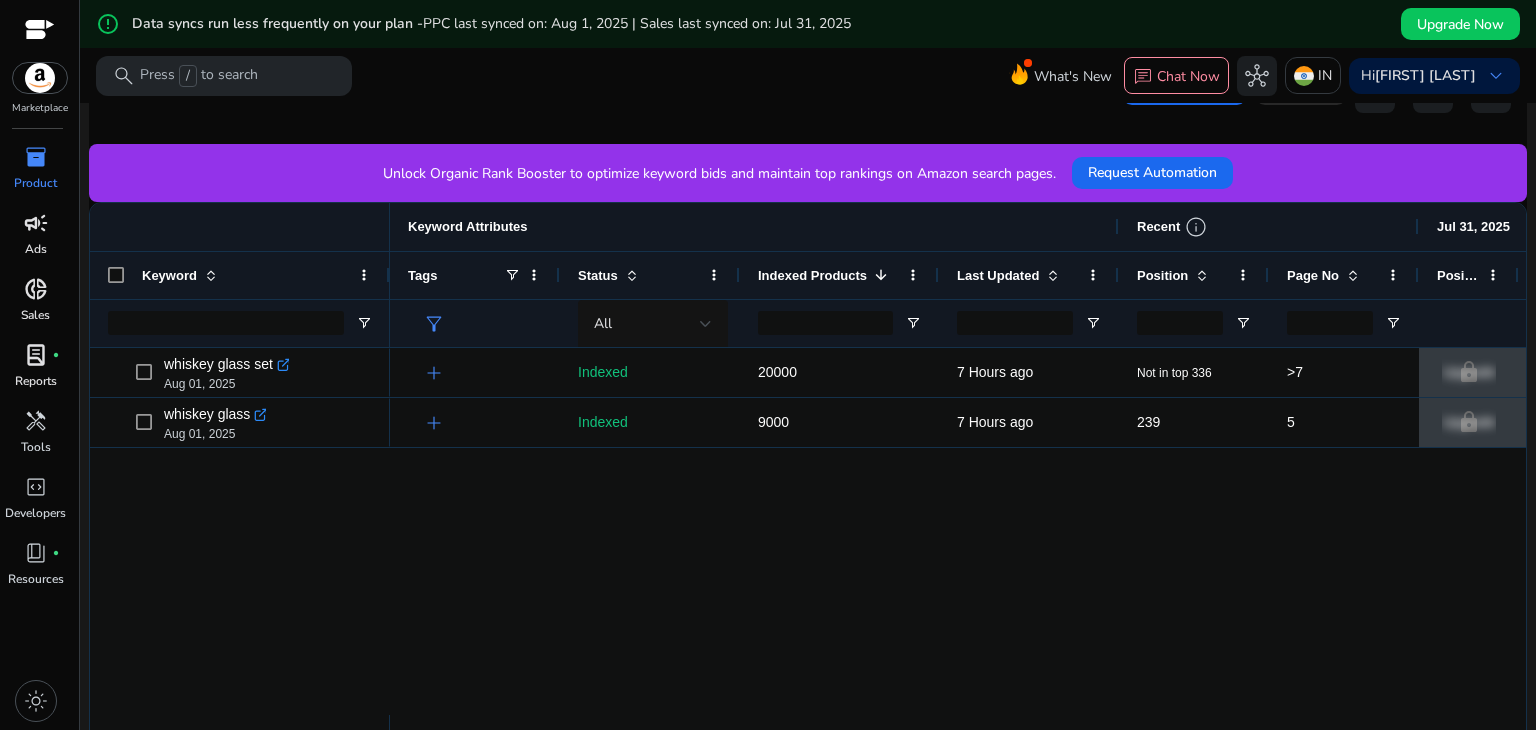 scroll, scrollTop: 0, scrollLeft: 280, axis: horizontal 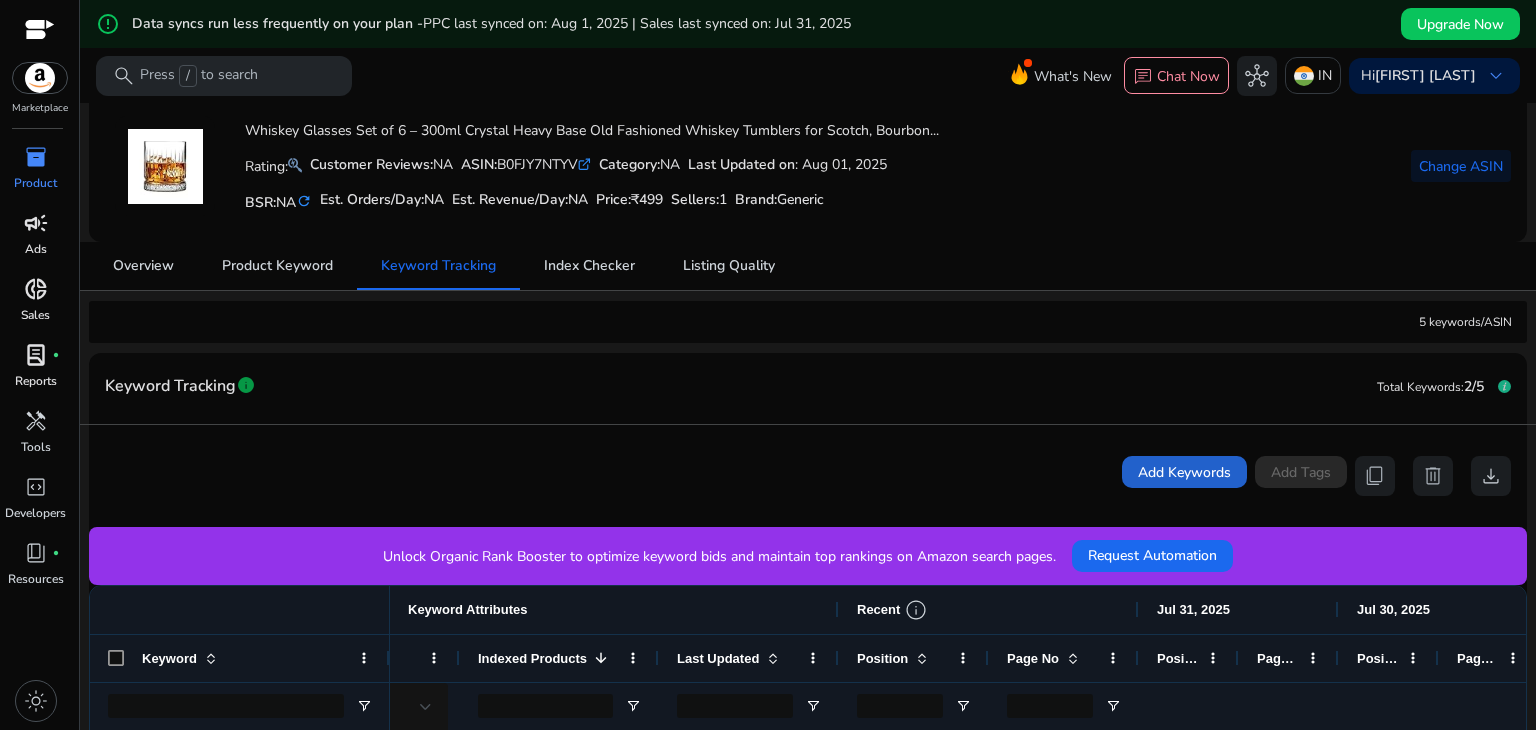 click at bounding box center (1184, 472) 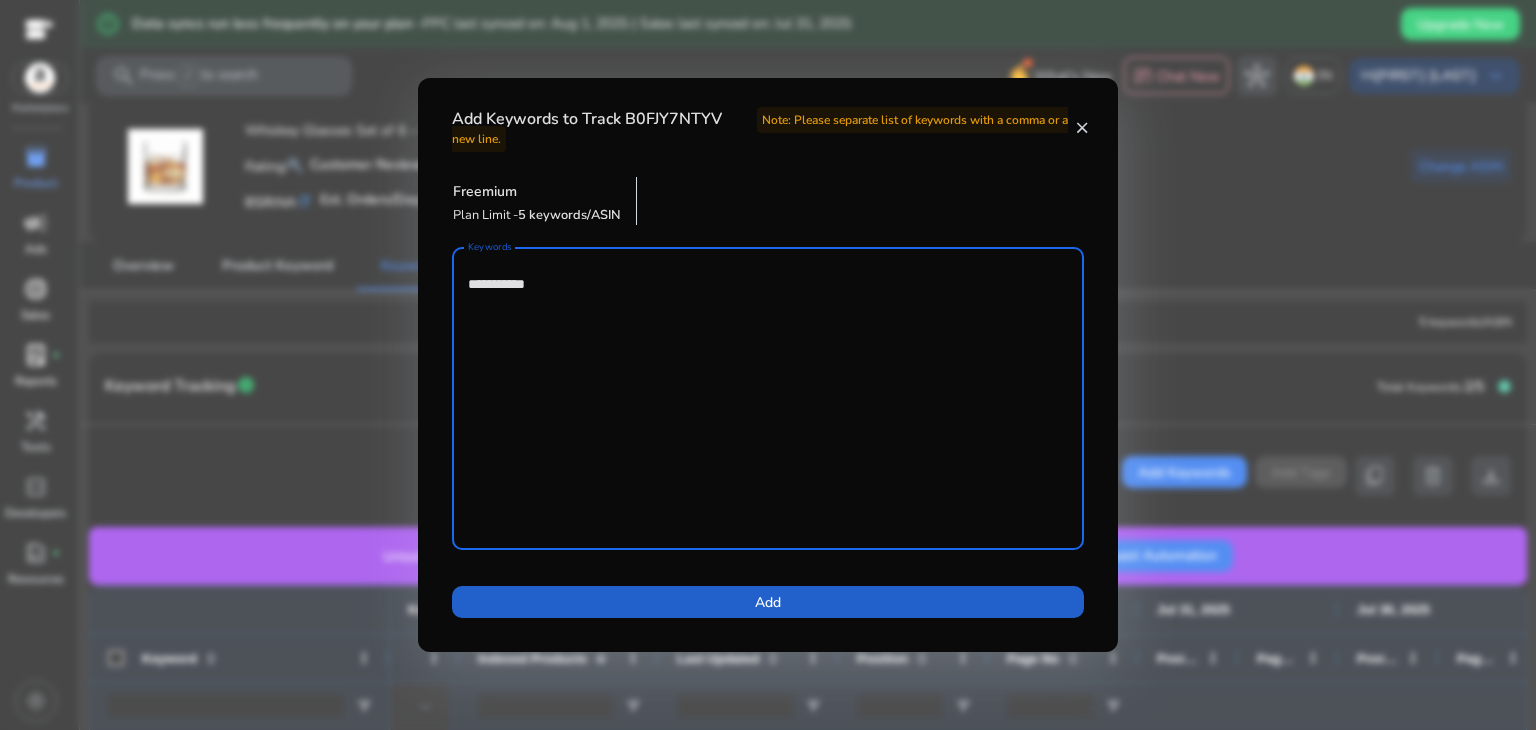 type on "**********" 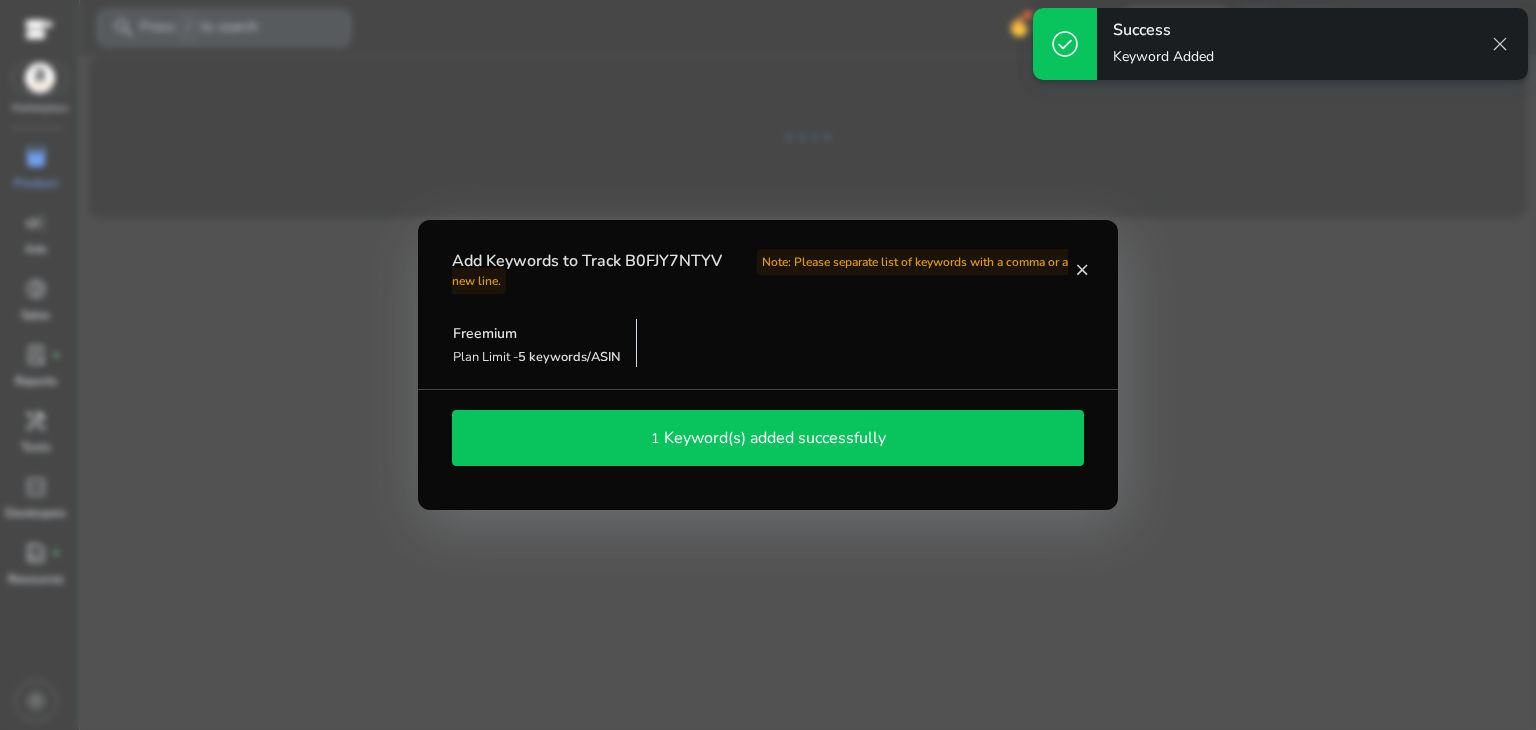 click on "close" at bounding box center (1081, 270) 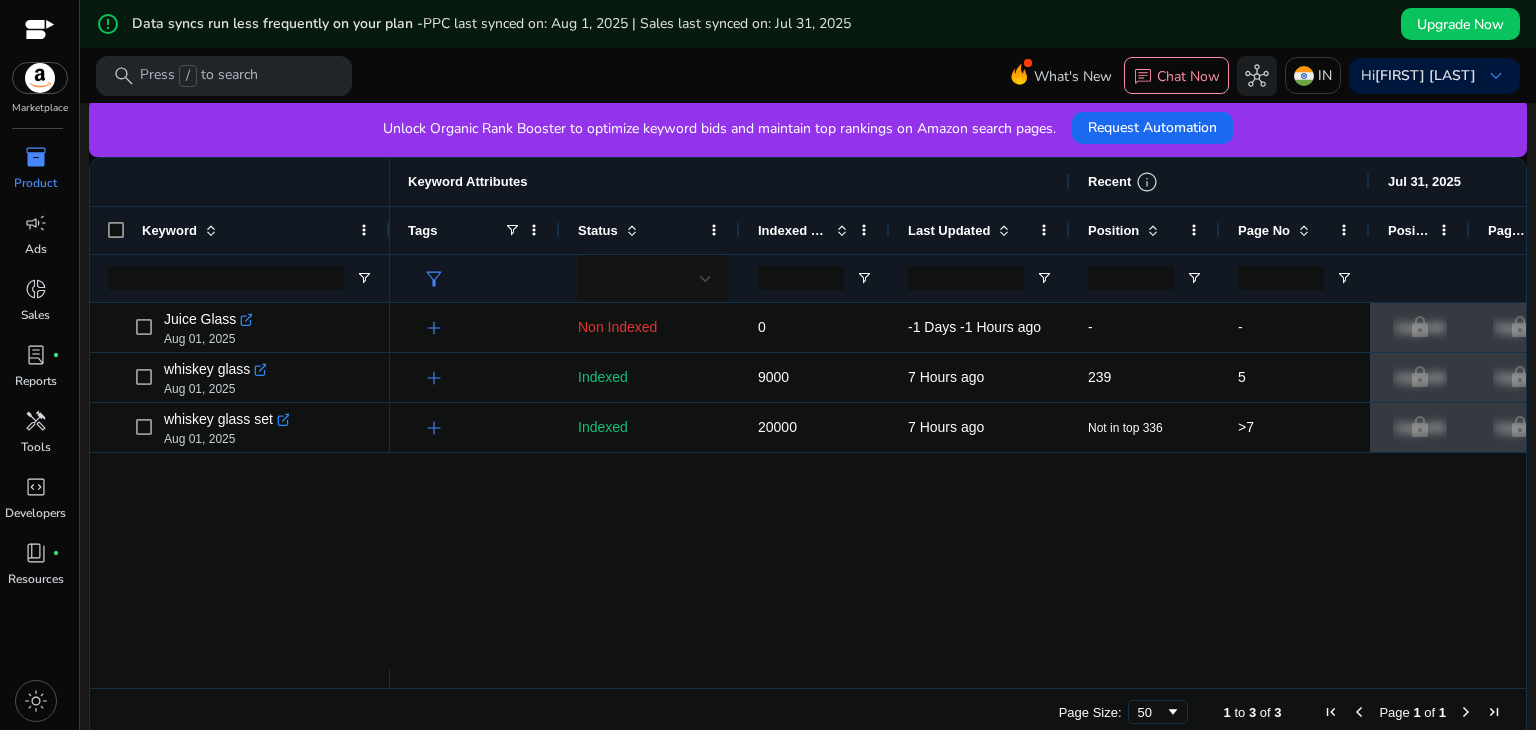 scroll, scrollTop: 516, scrollLeft: 0, axis: vertical 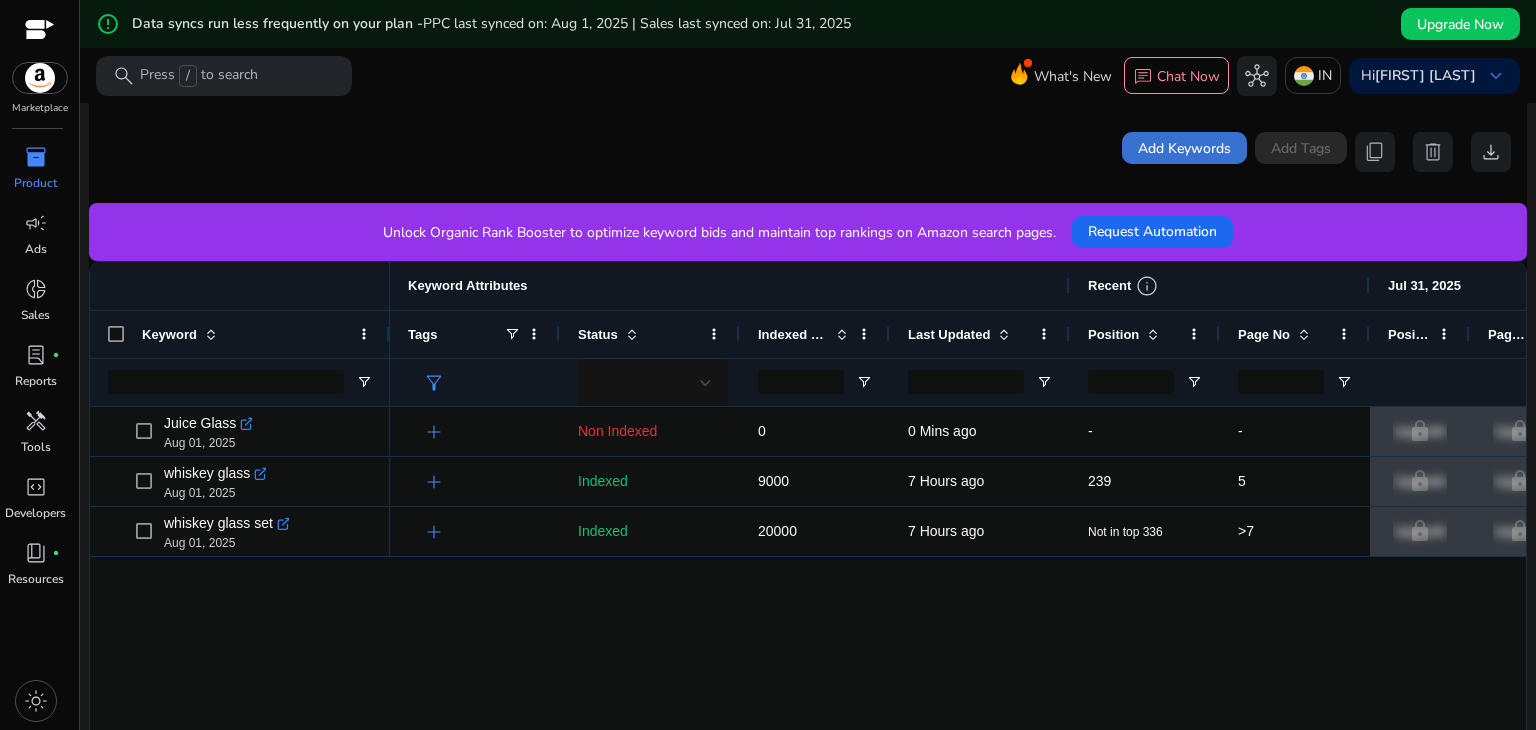 click on "Add Keywords" at bounding box center [1184, 148] 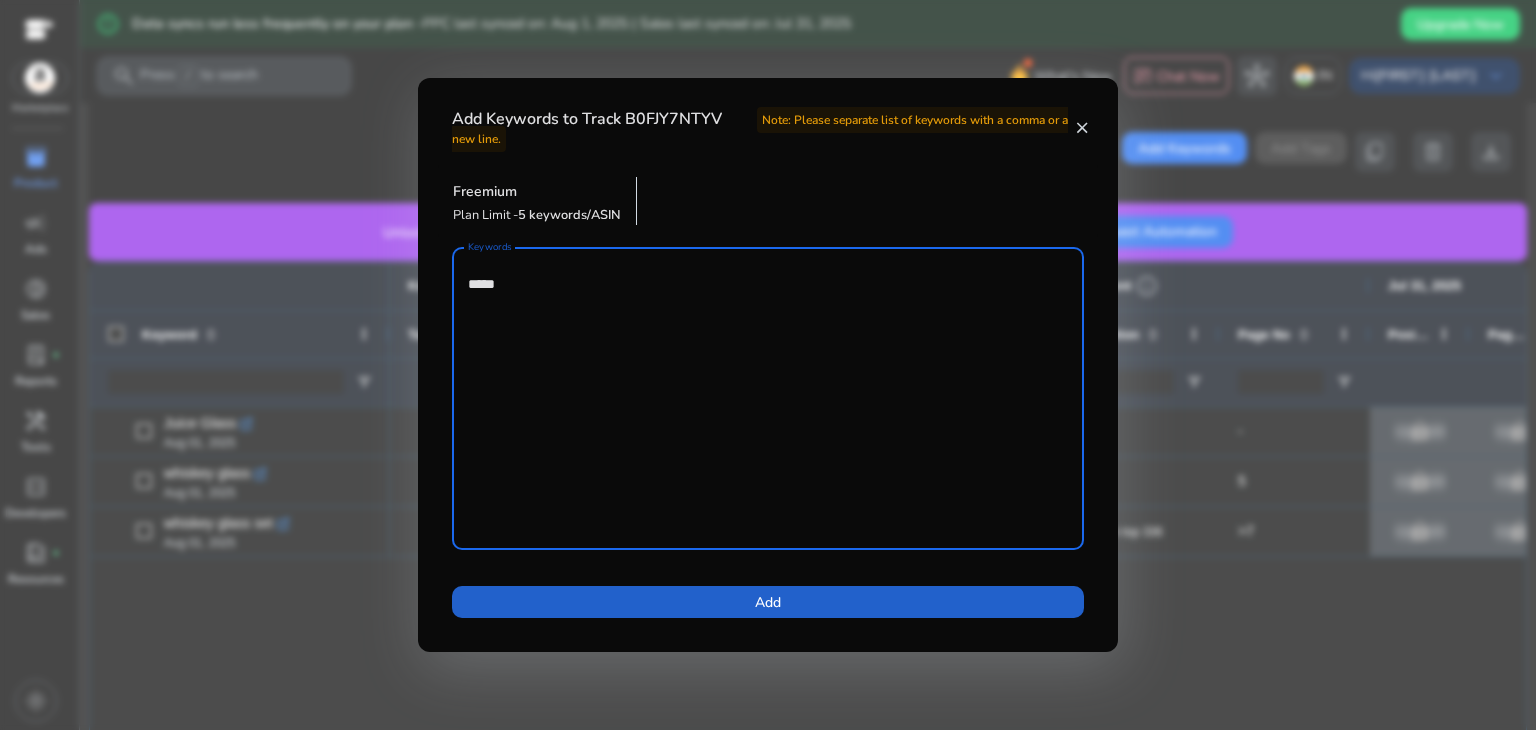type on "*****" 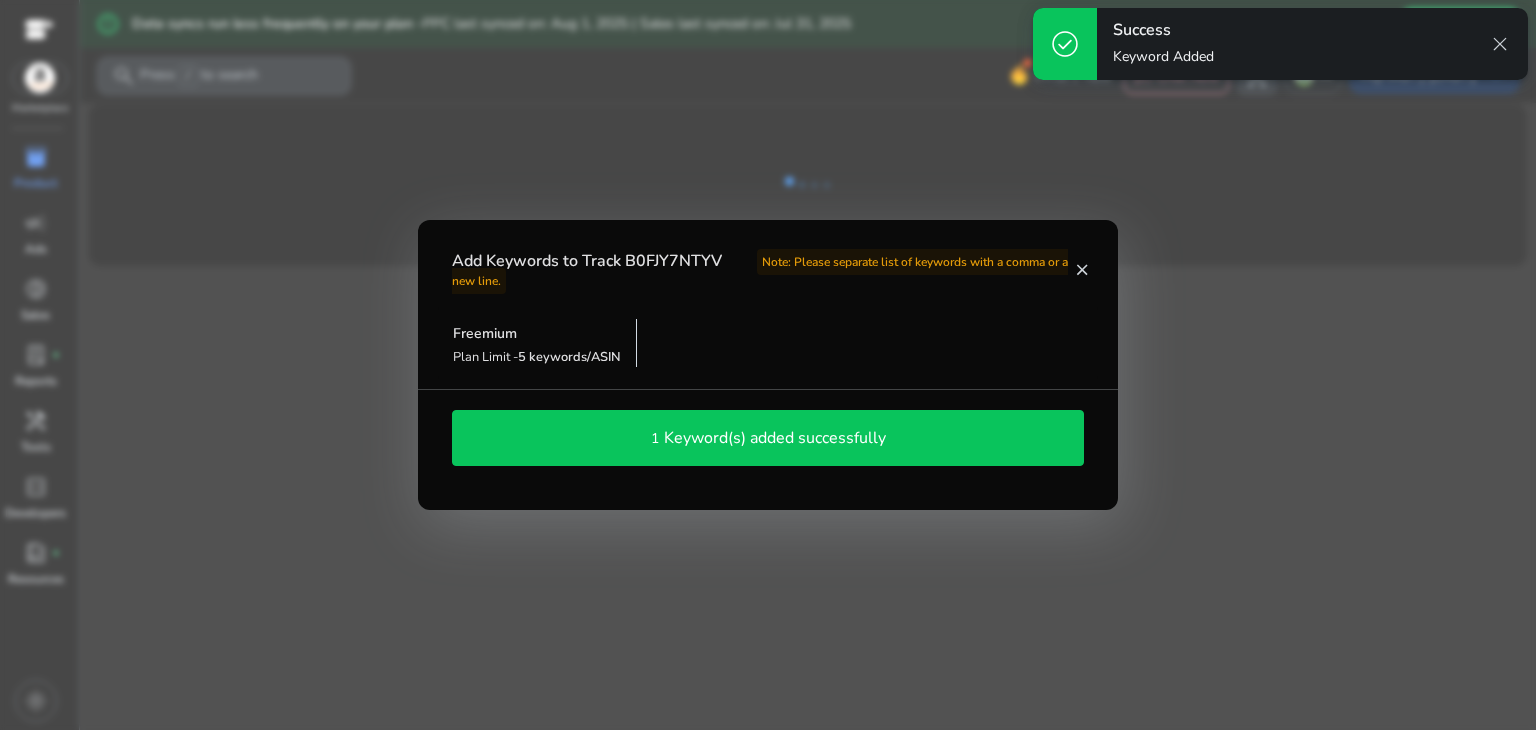 click on "close" at bounding box center [1081, 270] 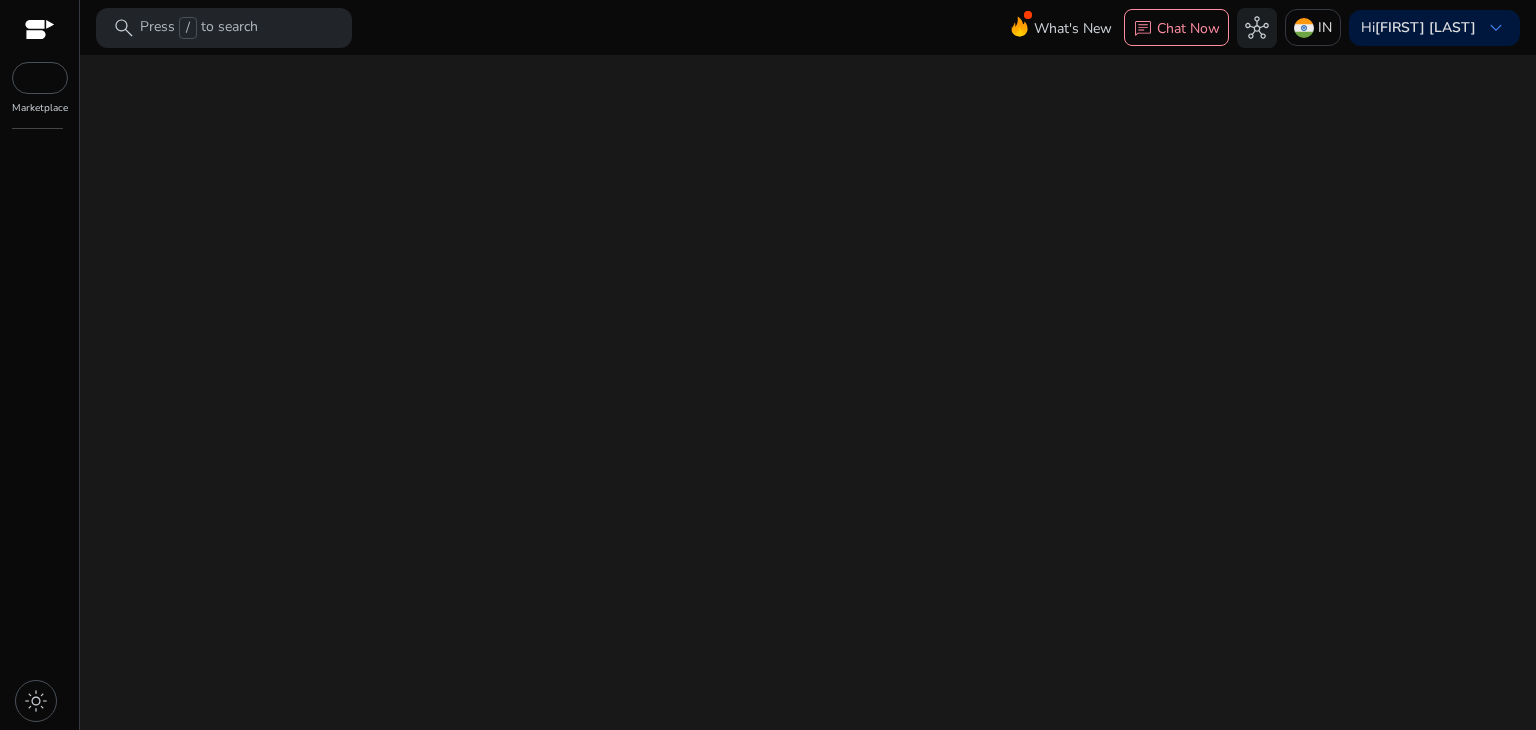 scroll, scrollTop: 0, scrollLeft: 0, axis: both 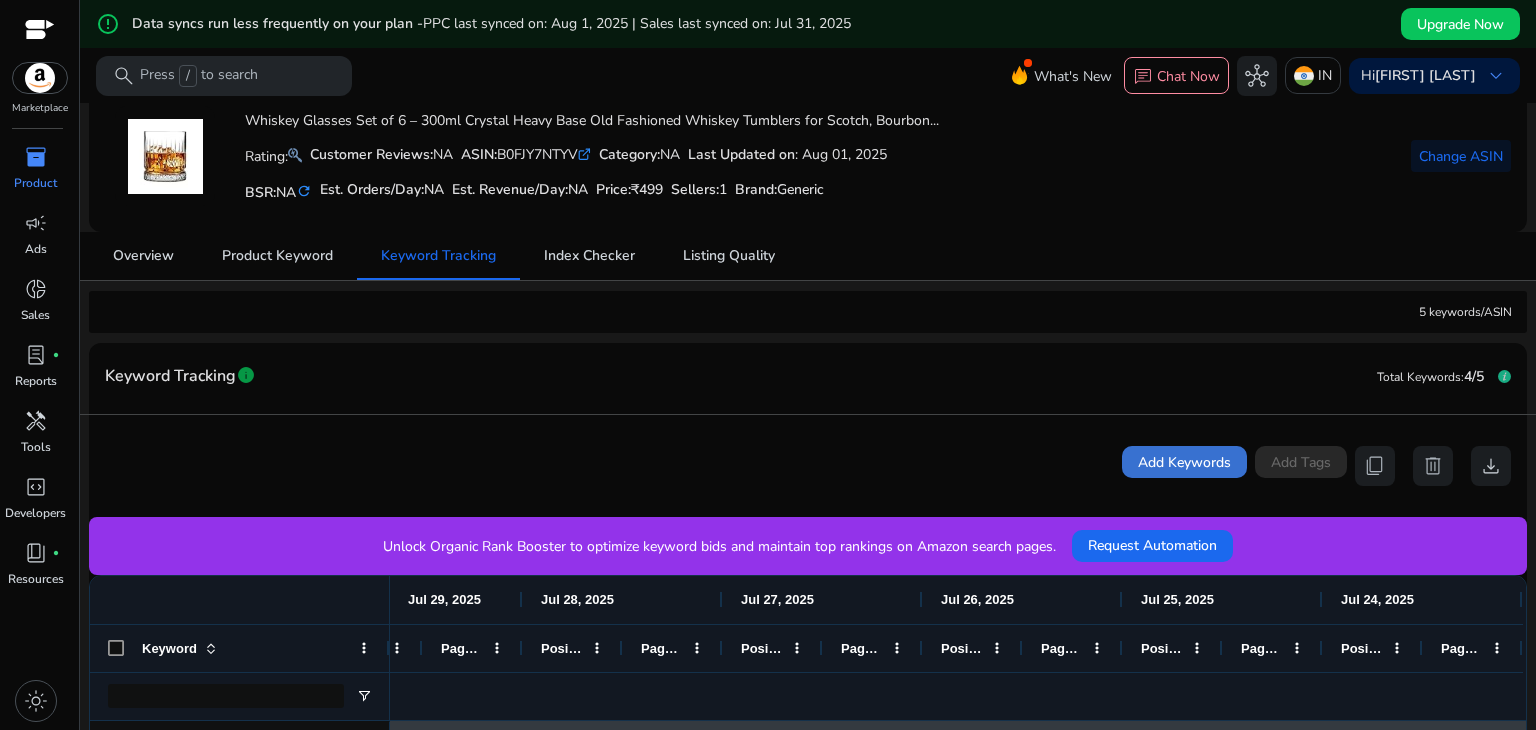 click on "Add Keywords" at bounding box center (1184, 462) 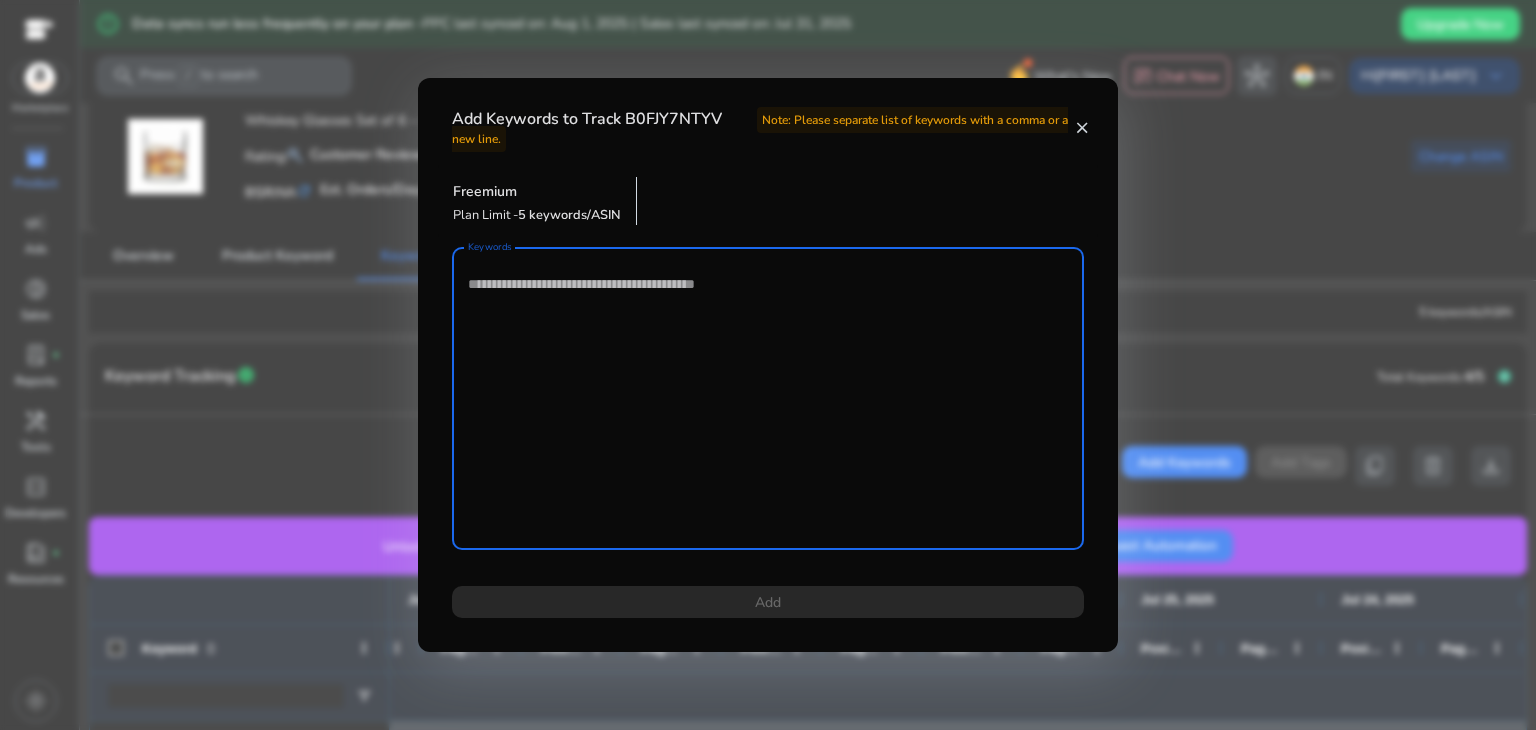 click on "Keywords" at bounding box center [768, 398] 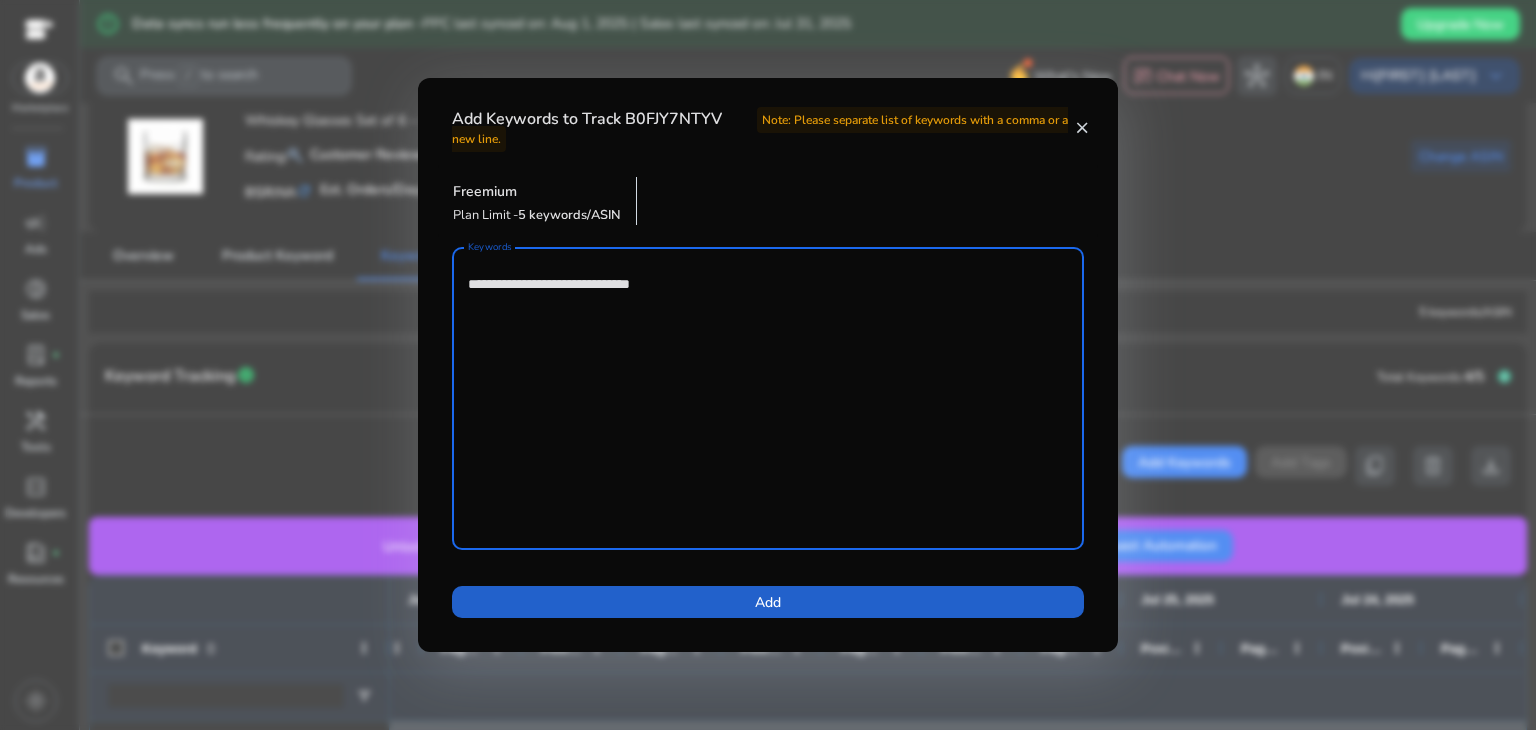 type on "**********" 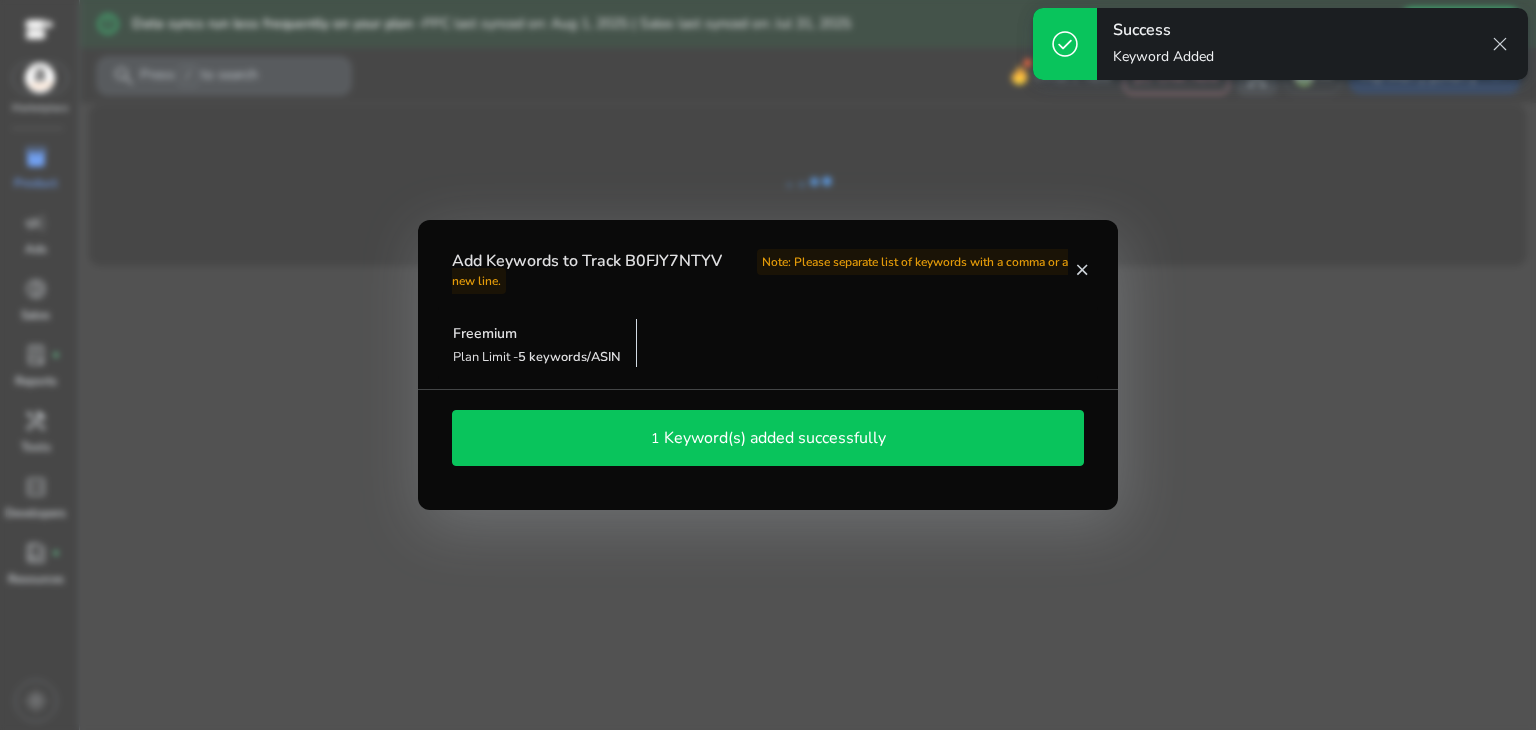 click on "close" at bounding box center (1081, 270) 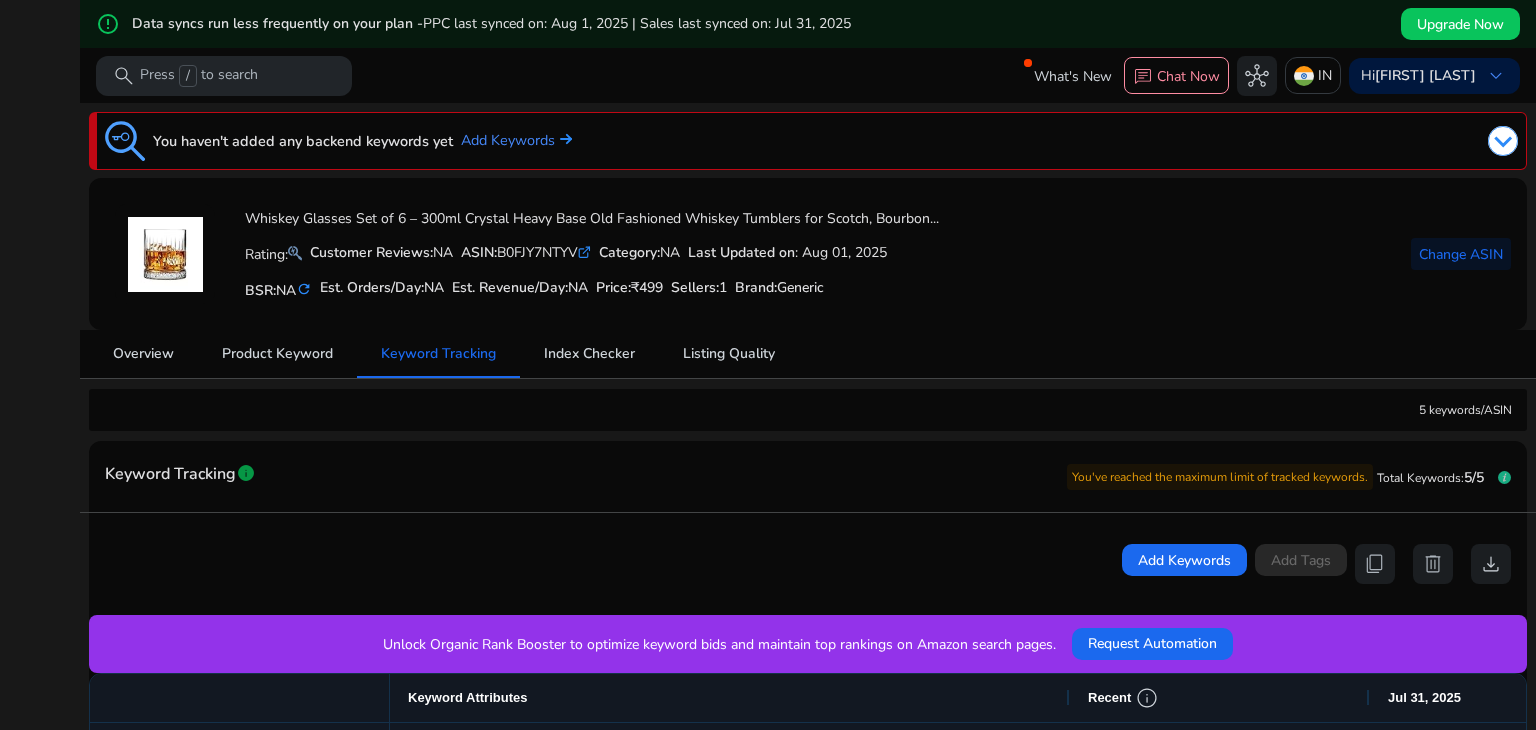 scroll, scrollTop: 0, scrollLeft: 0, axis: both 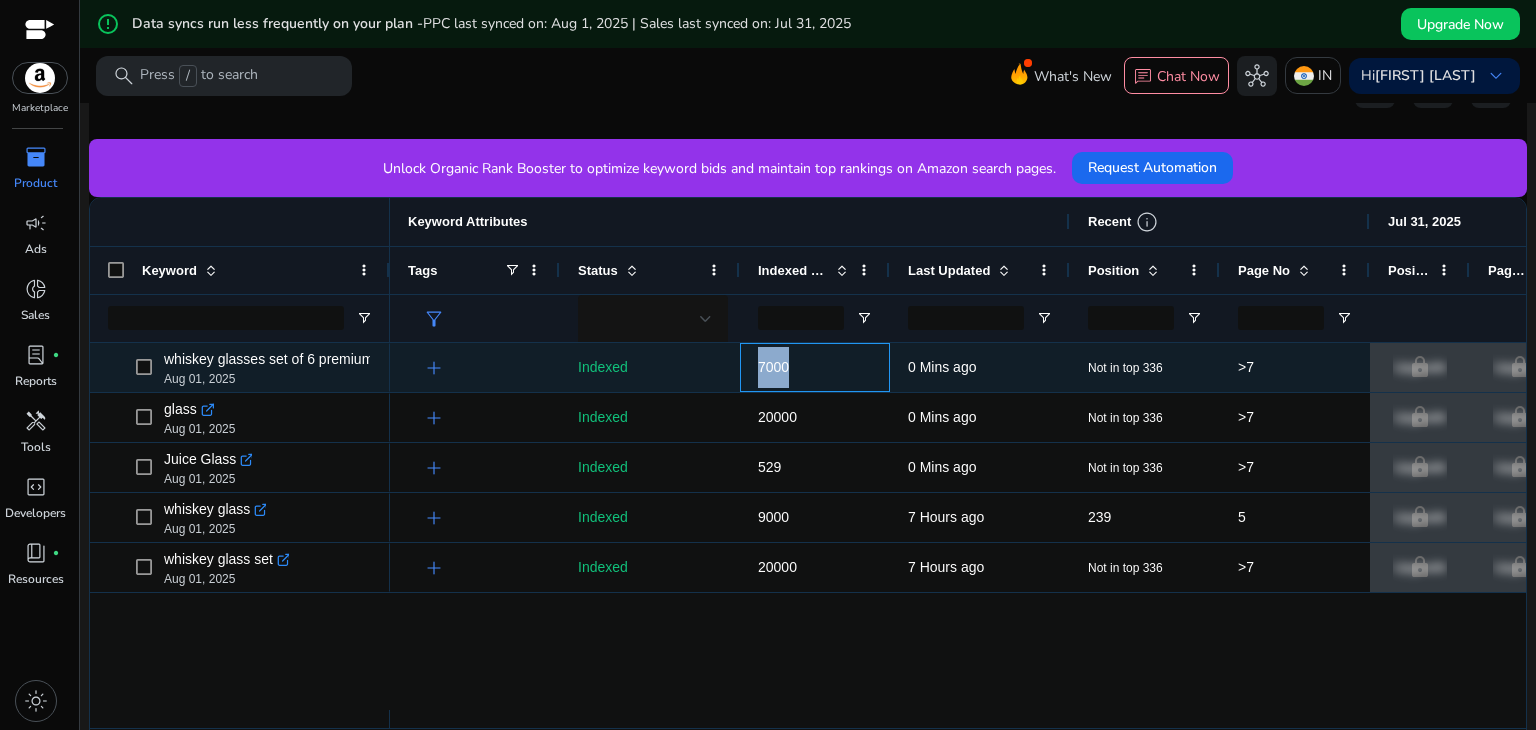 drag, startPoint x: 756, startPoint y: 363, endPoint x: 816, endPoint y: 367, distance: 60.133186 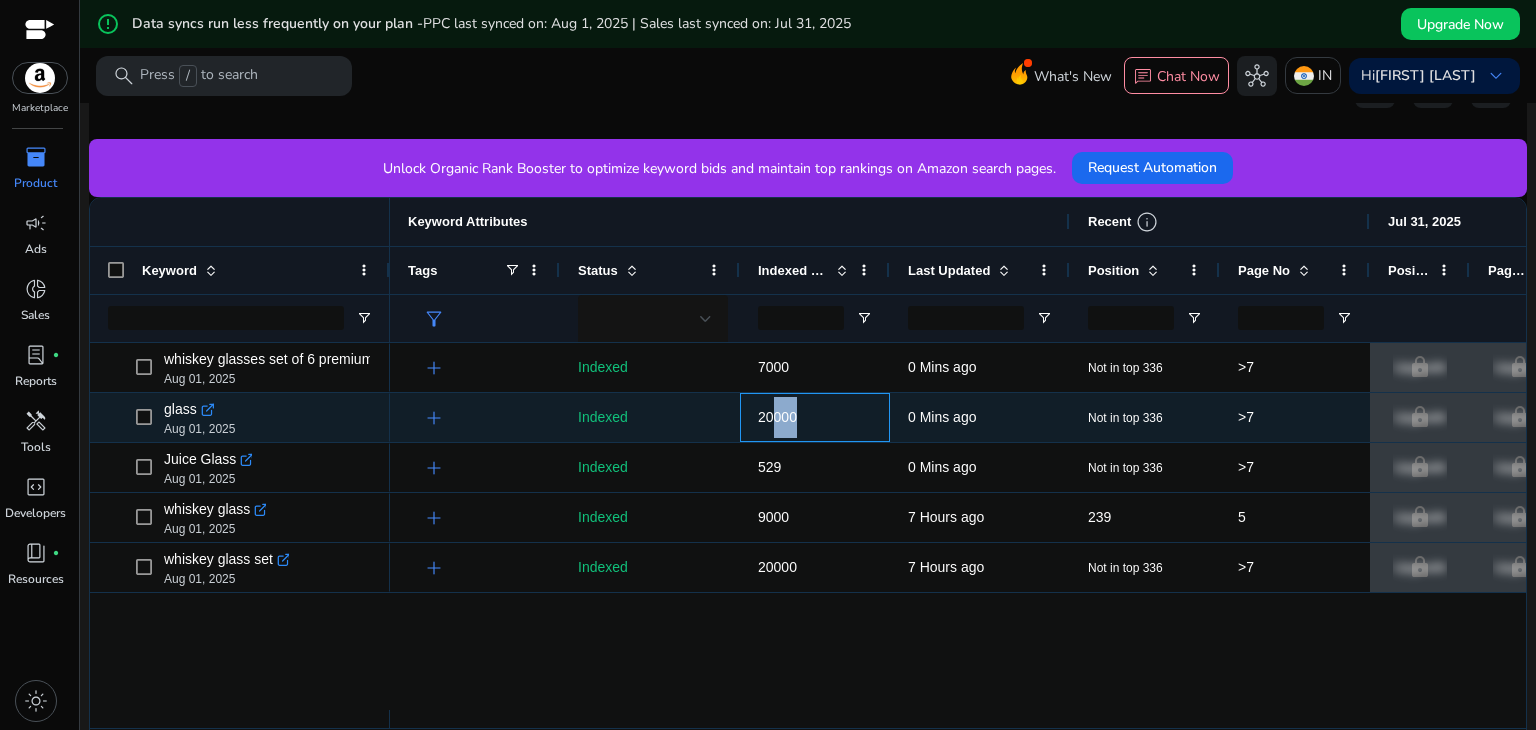 drag, startPoint x: 770, startPoint y: 414, endPoint x: 808, endPoint y: 415, distance: 38.013157 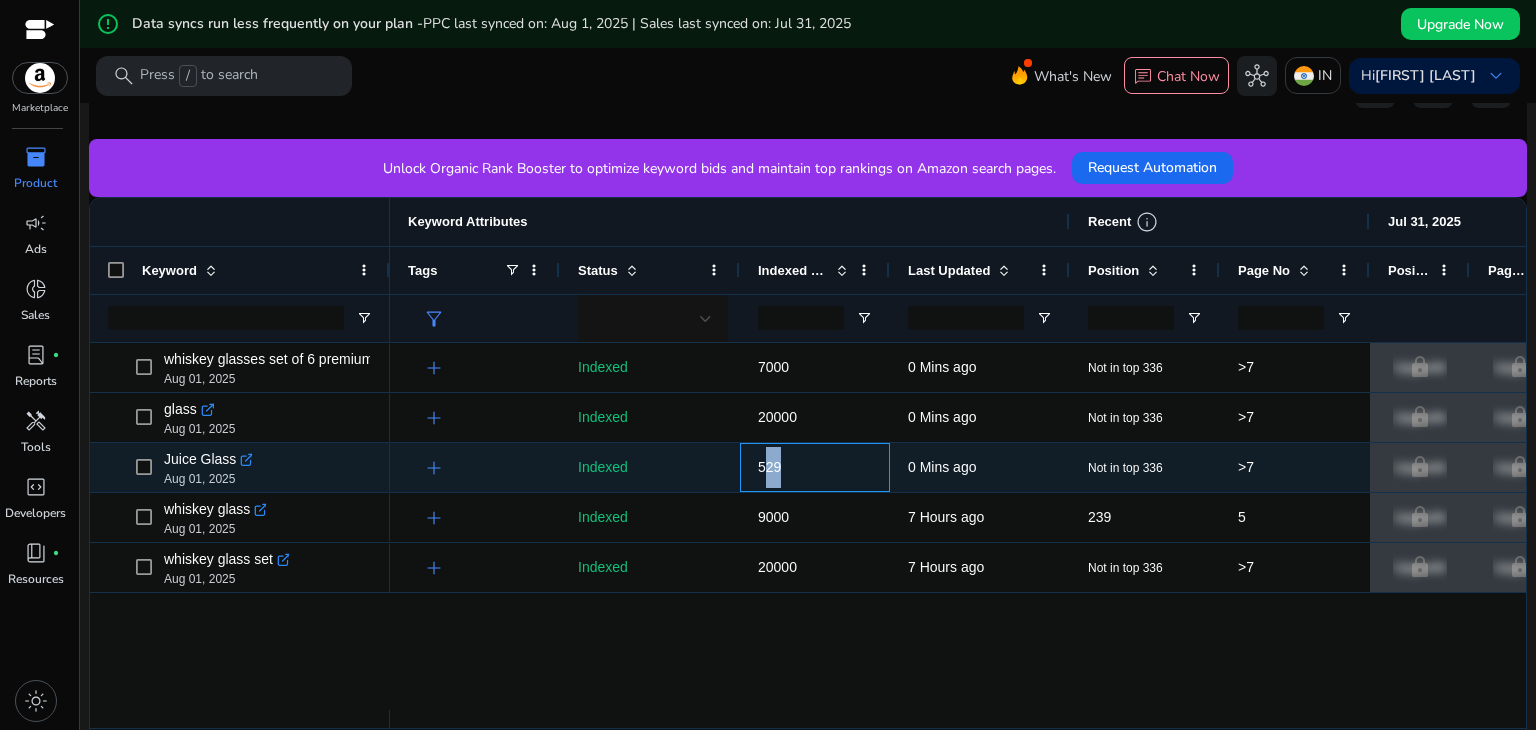 drag, startPoint x: 763, startPoint y: 456, endPoint x: 798, endPoint y: 459, distance: 35.128338 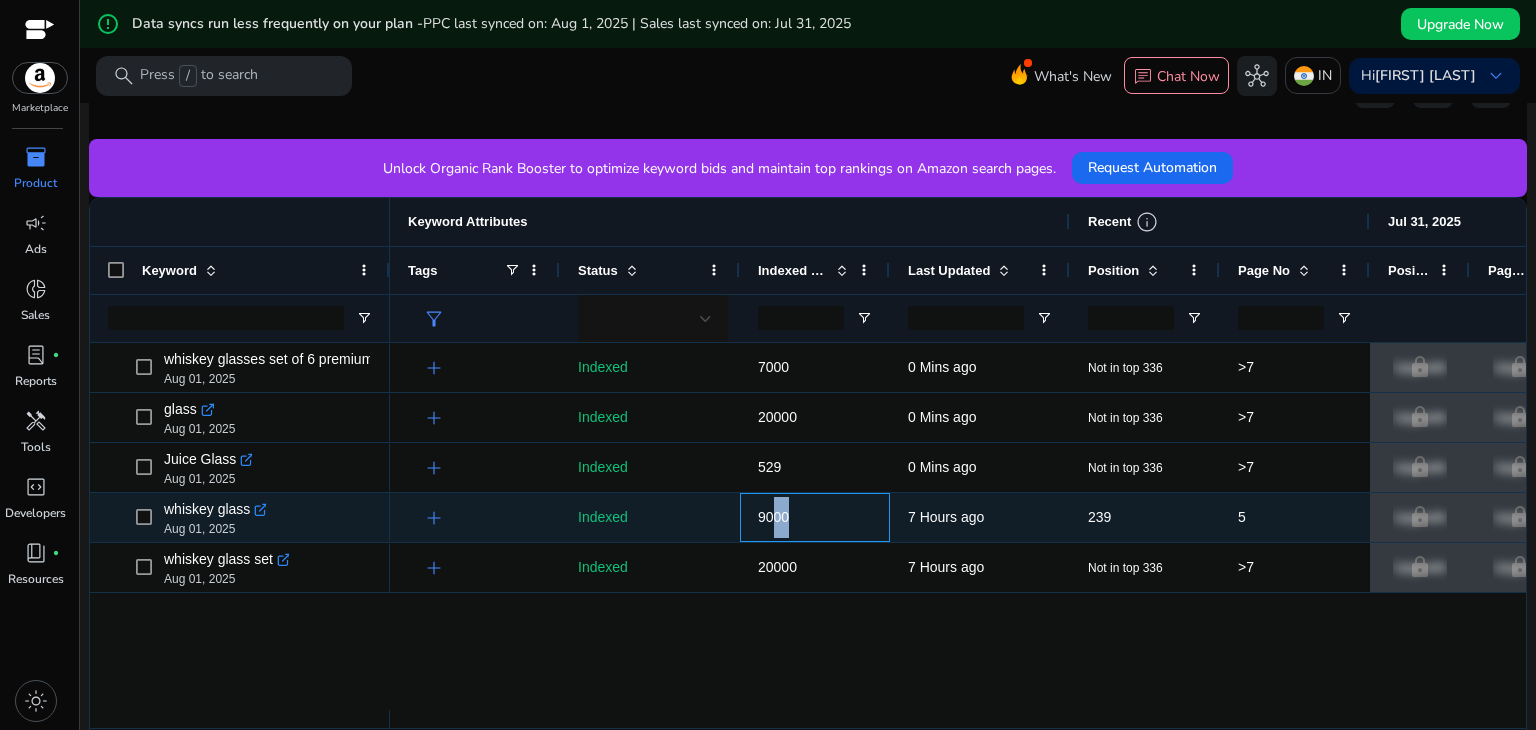 drag, startPoint x: 771, startPoint y: 525, endPoint x: 790, endPoint y: 525, distance: 19 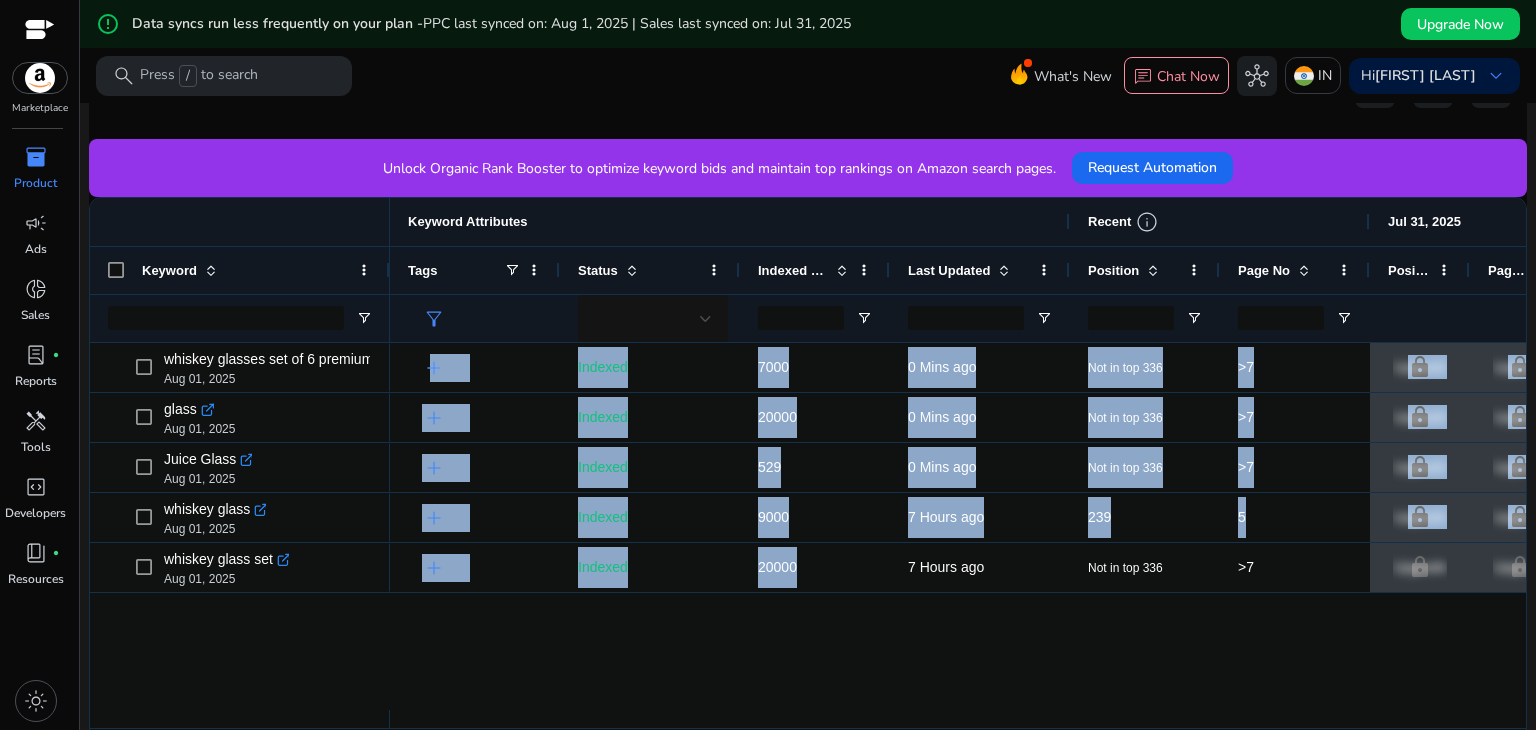 drag, startPoint x: 766, startPoint y: 591, endPoint x: 812, endPoint y: 577, distance: 48.08326 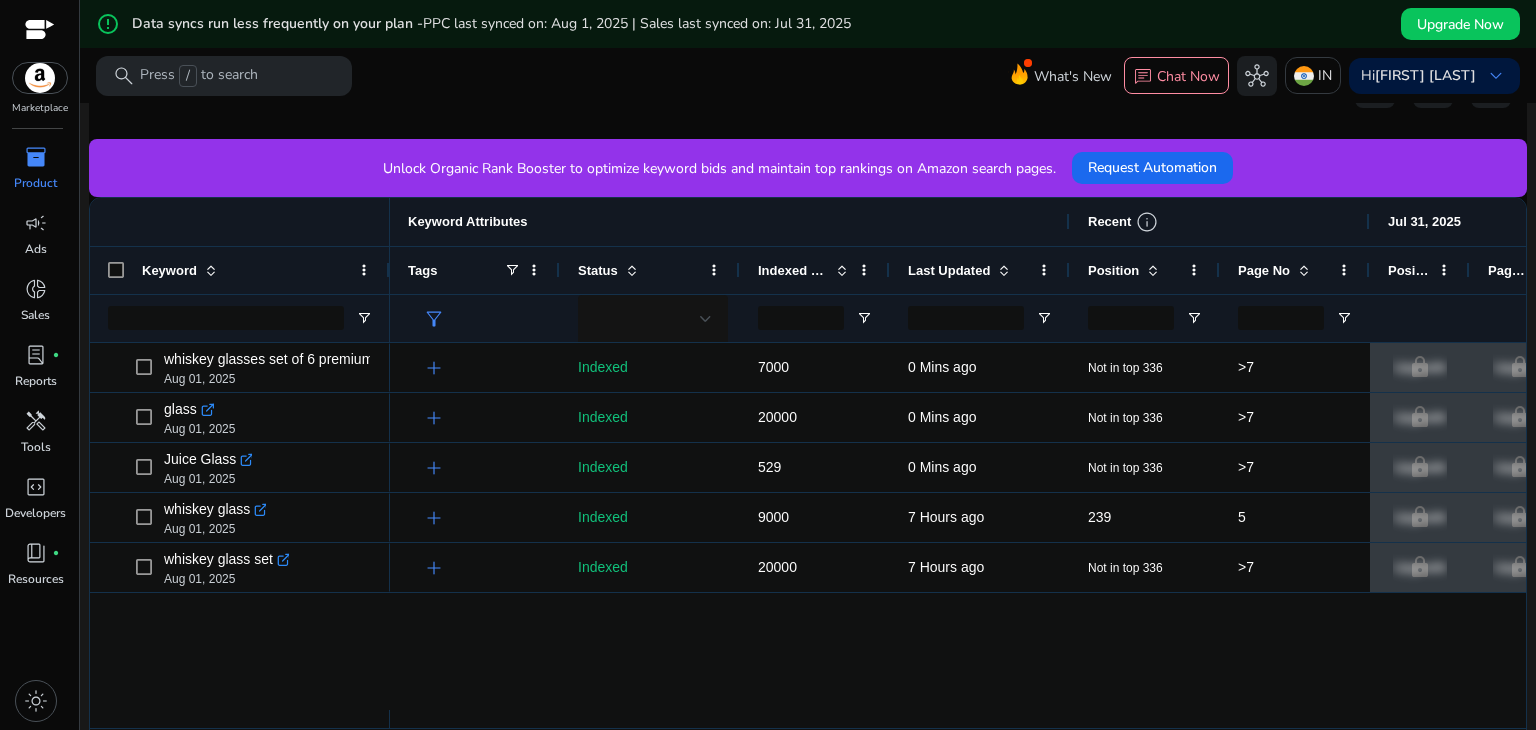 click on "add  Indexed 7000 0 Mins ago Not in top 336 >7 lock Upgrade lock Upgrade lock Upgrade lock Upgrade  add  Indexed 20000 0 Mins ago Not in top 336 >7 lock Upgrade lock Upgrade lock Upgrade lock Upgrade  add  Indexed 529 0 Mins ago Not in top 336 >7 lock Upgrade lock Upgrade lock Upgrade lock Upgrade  add  Indexed 9000 7 Hours ago 239 5 lock Upgrade lock Upgrade lock Upgrade lock Upgrade  add  Indexed 20000 7 Hours ago Not in top 336 >7 lock Upgrade lock Upgrade lock Upgrade lock Upgrade" at bounding box center [958, 526] 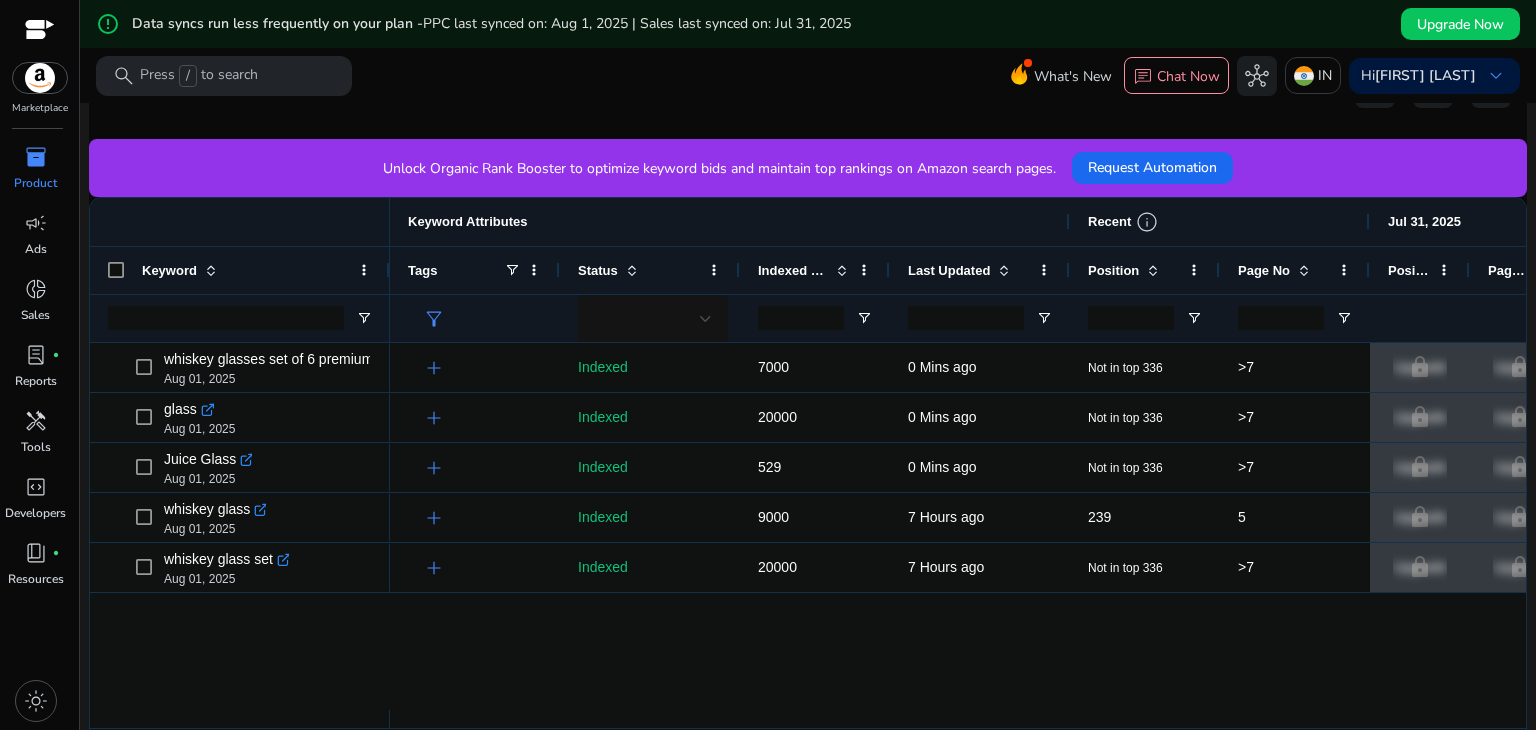 scroll, scrollTop: 0, scrollLeft: 363, axis: horizontal 